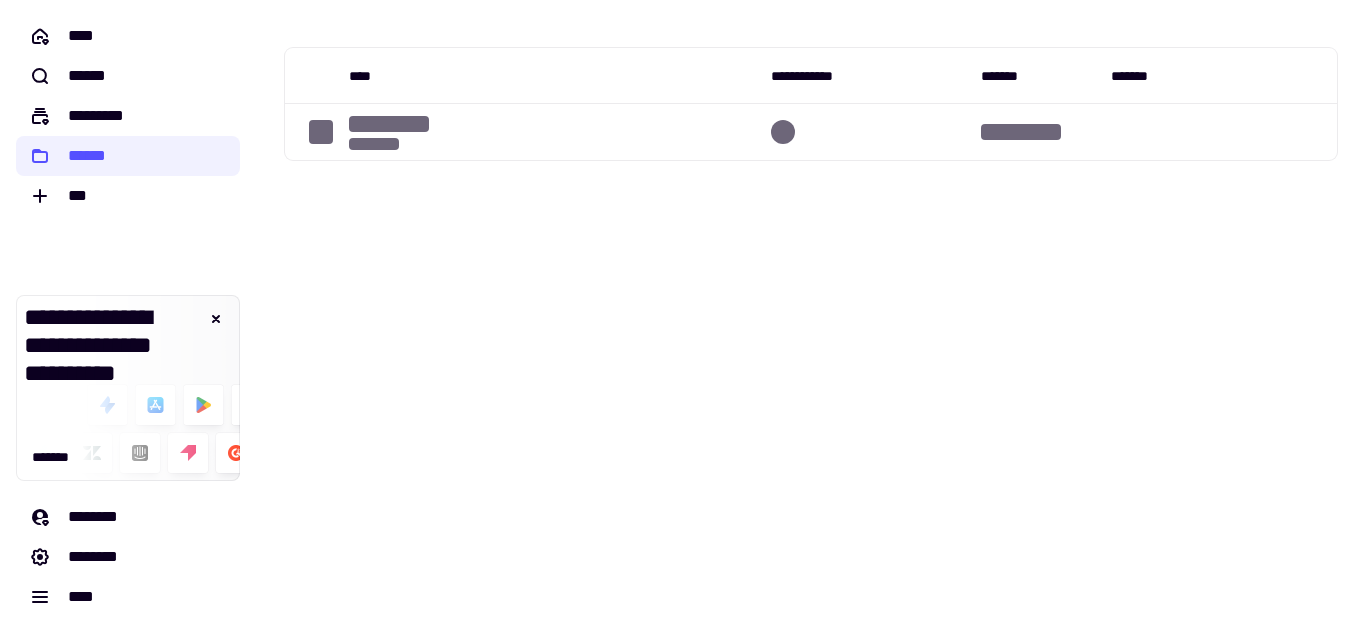 scroll, scrollTop: 0, scrollLeft: 0, axis: both 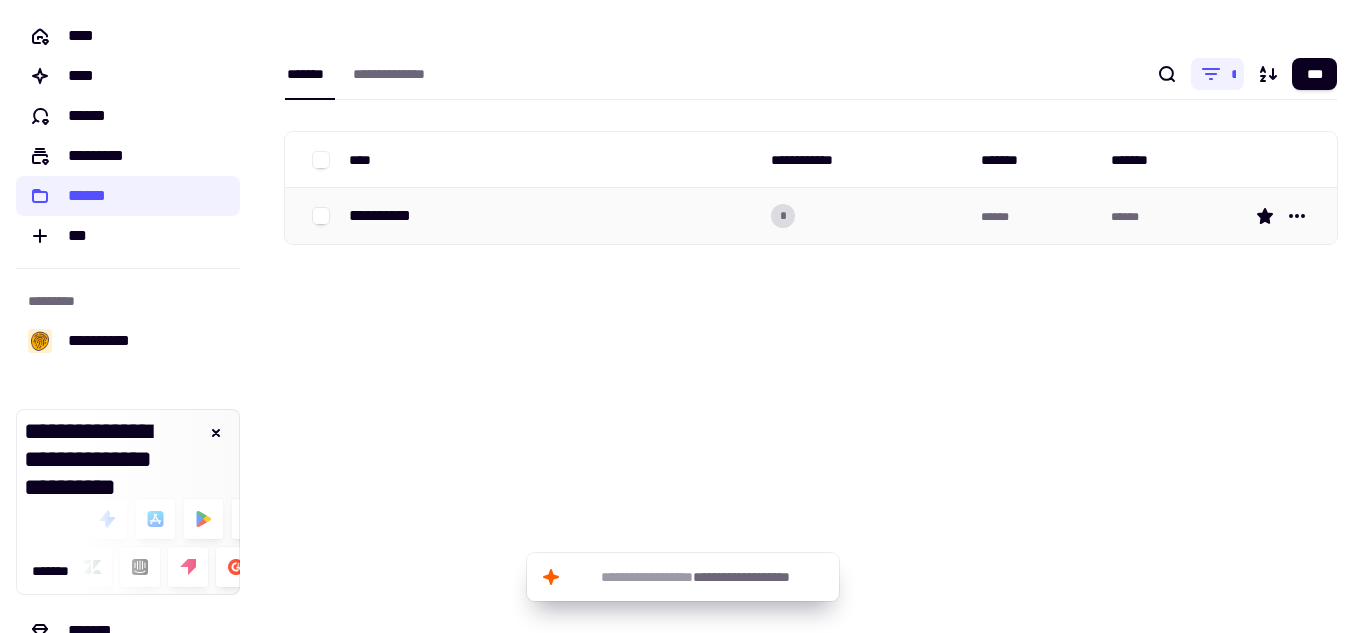 click on "**********" at bounding box center (388, 216) 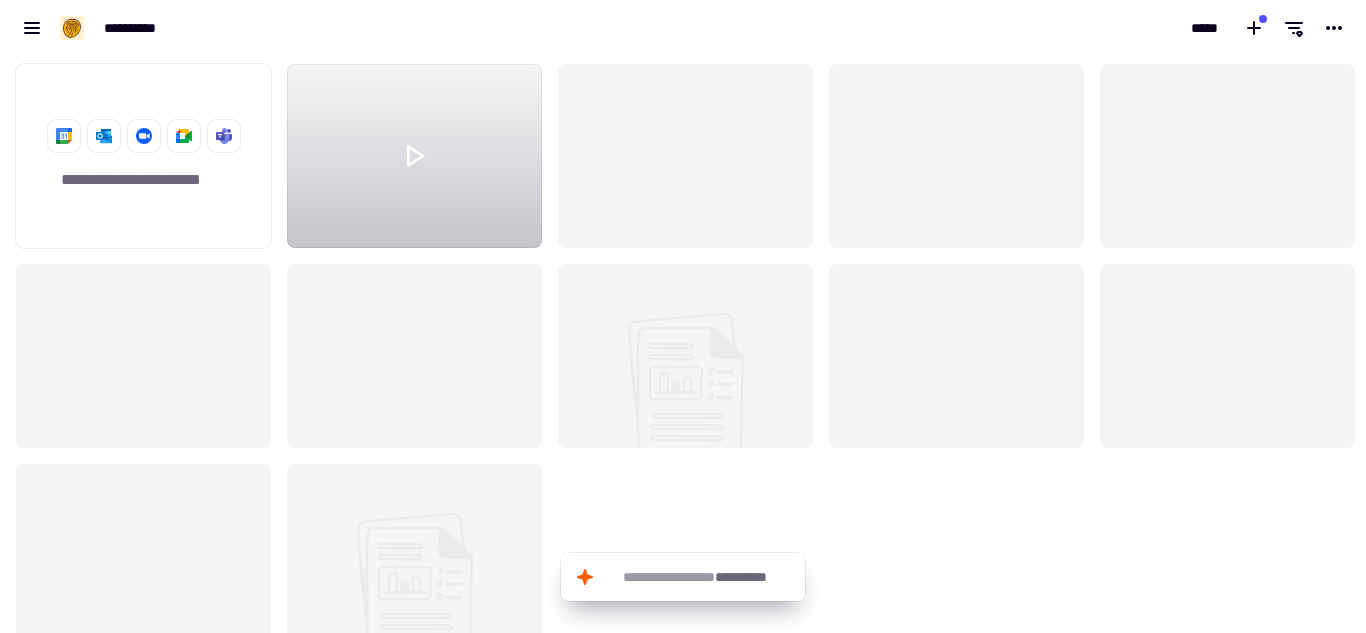 scroll, scrollTop: 16, scrollLeft: 16, axis: both 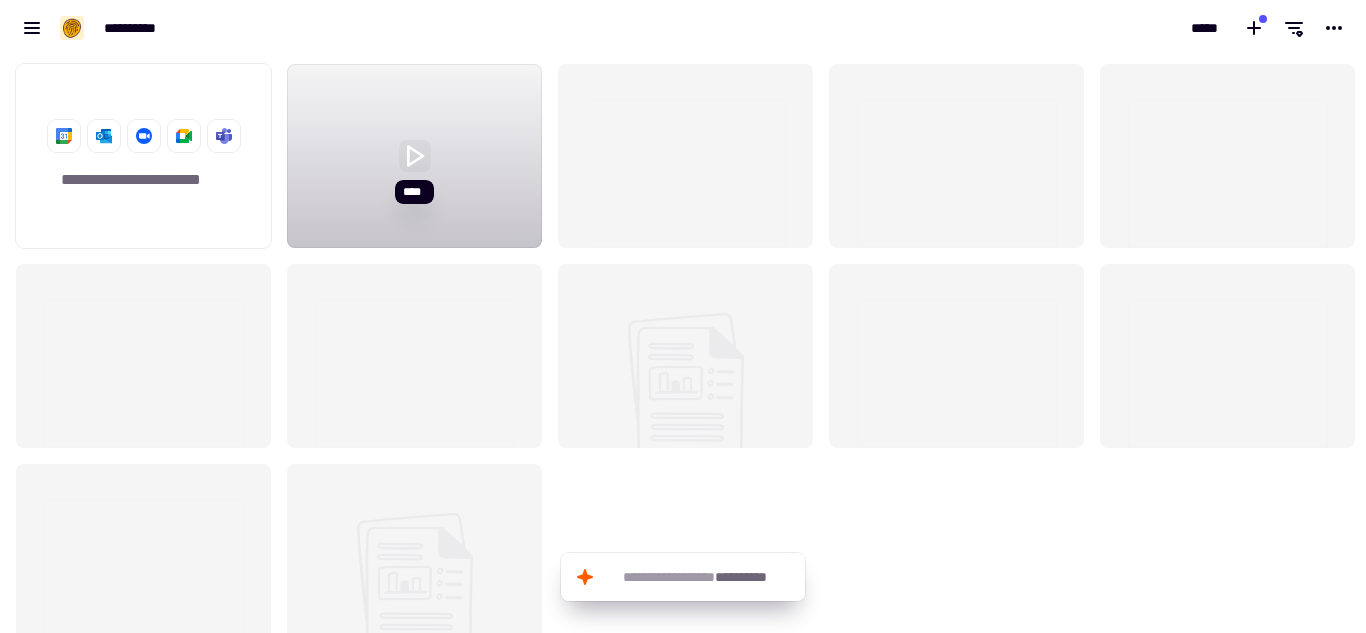 click 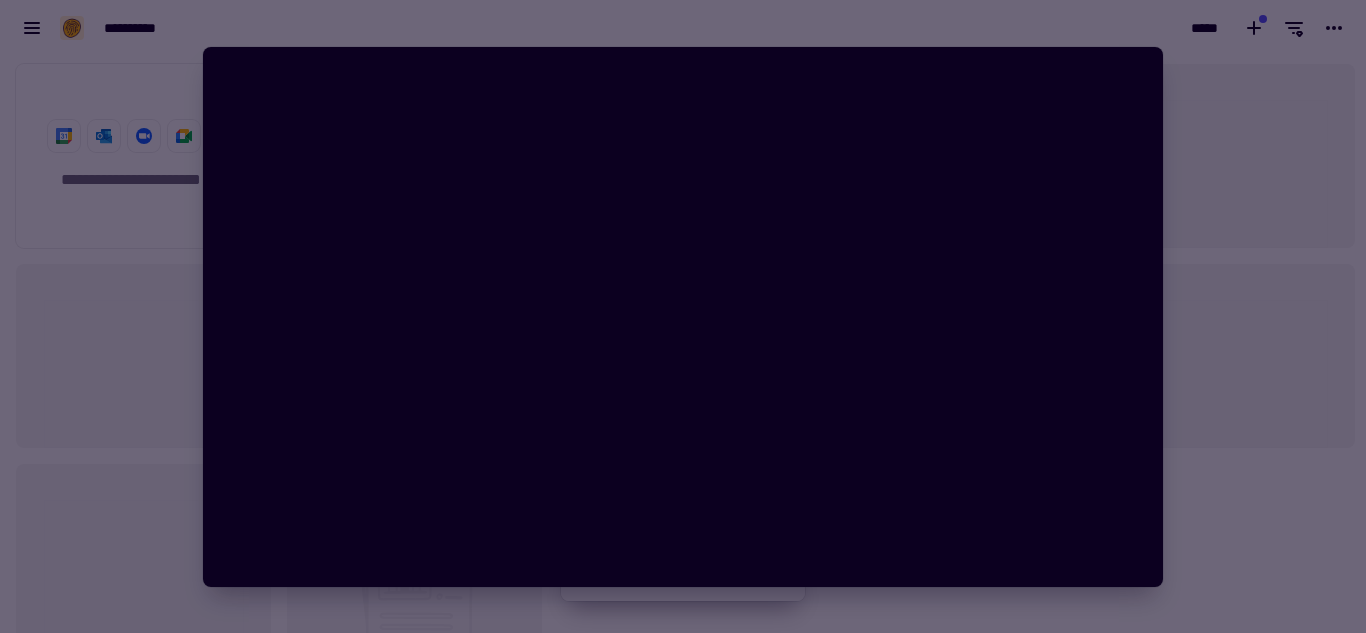 click at bounding box center (683, 316) 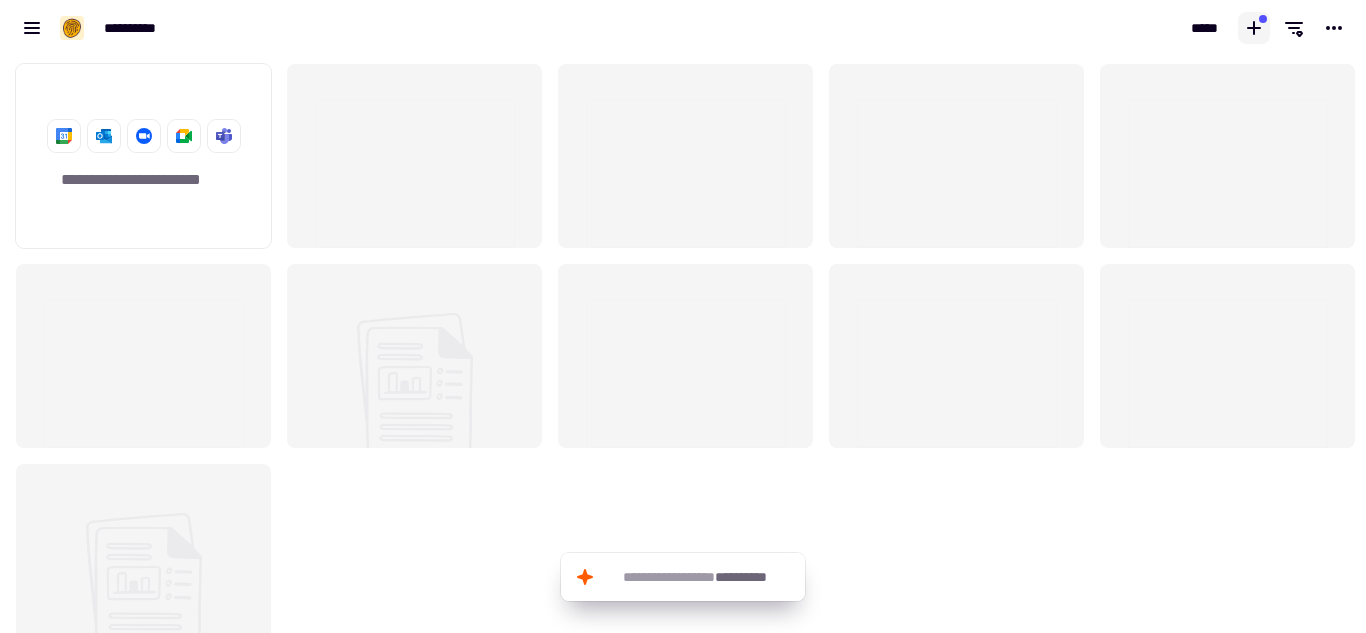 click 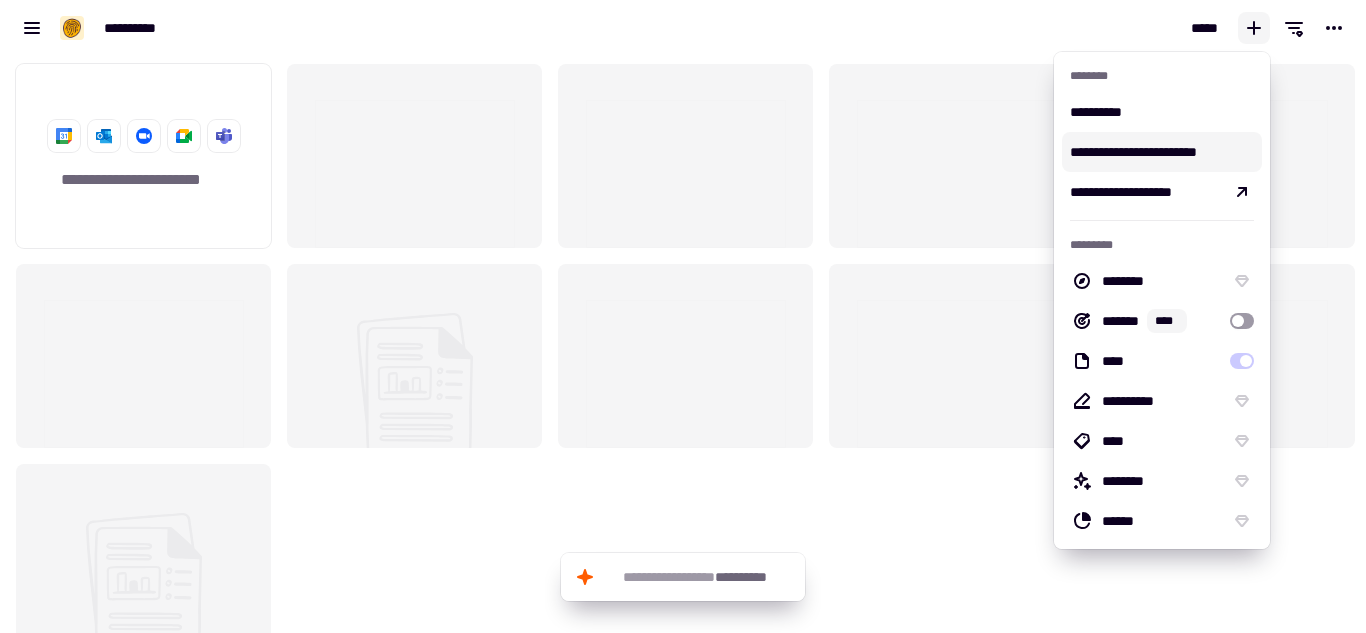 click on "**********" at bounding box center [1162, 152] 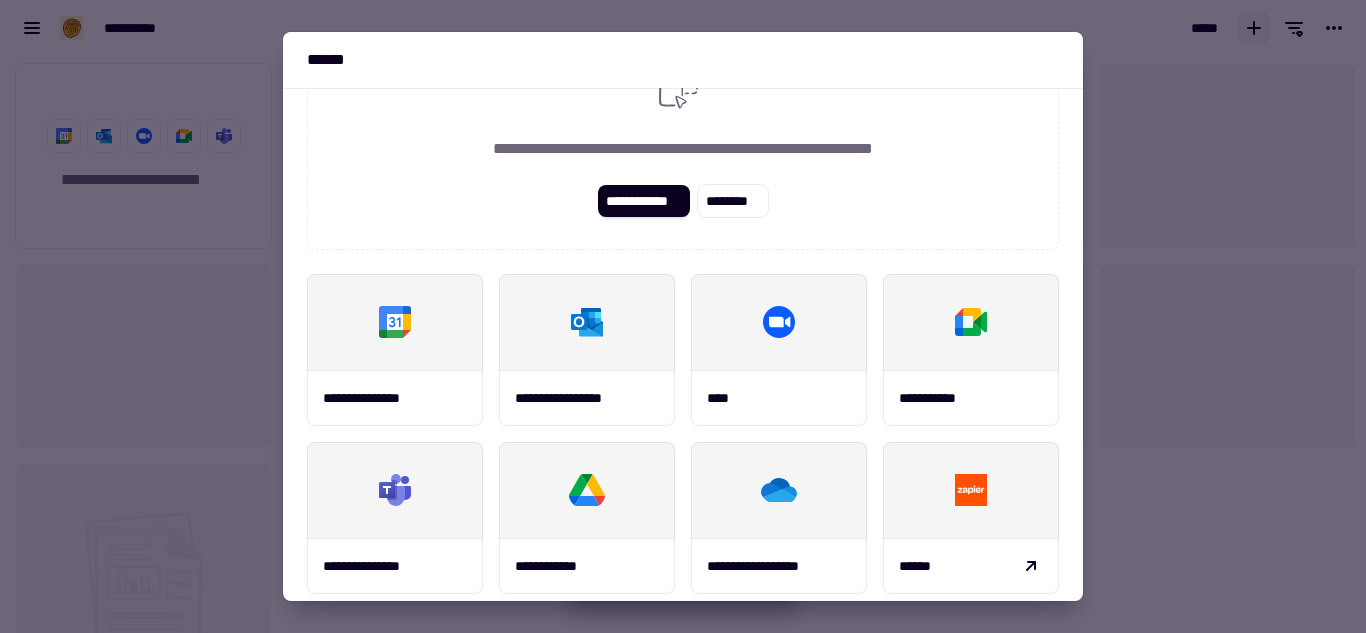 scroll, scrollTop: 200, scrollLeft: 0, axis: vertical 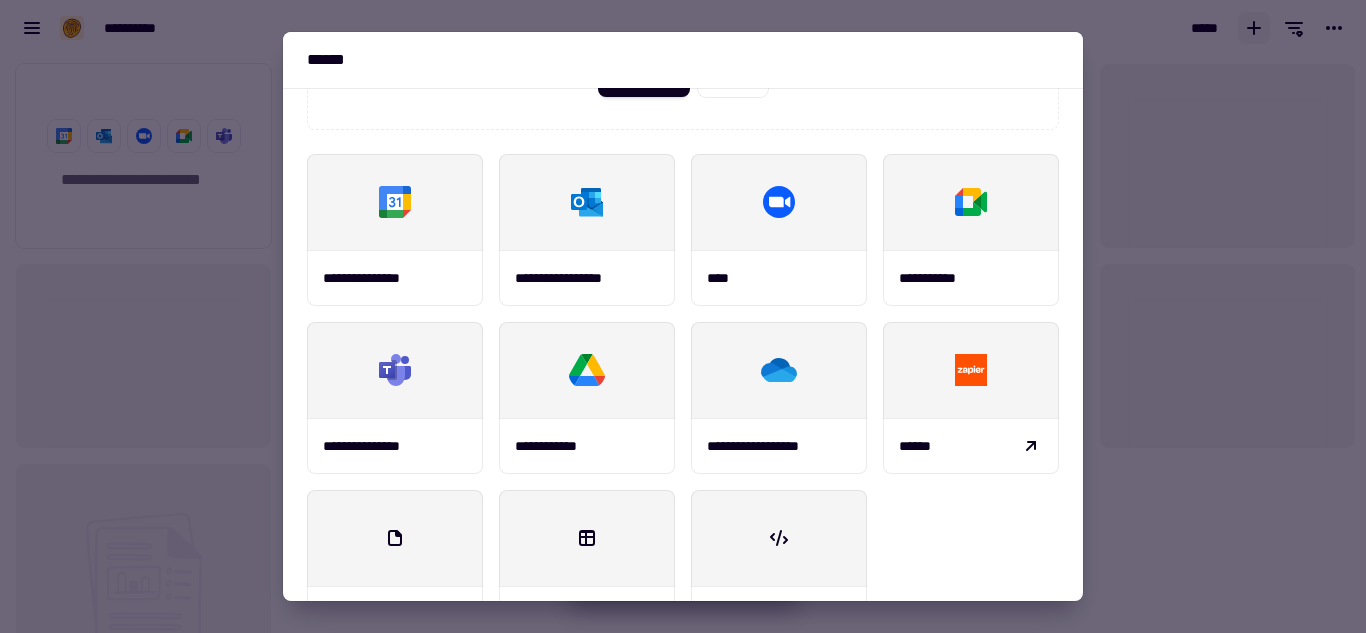 click at bounding box center [683, 316] 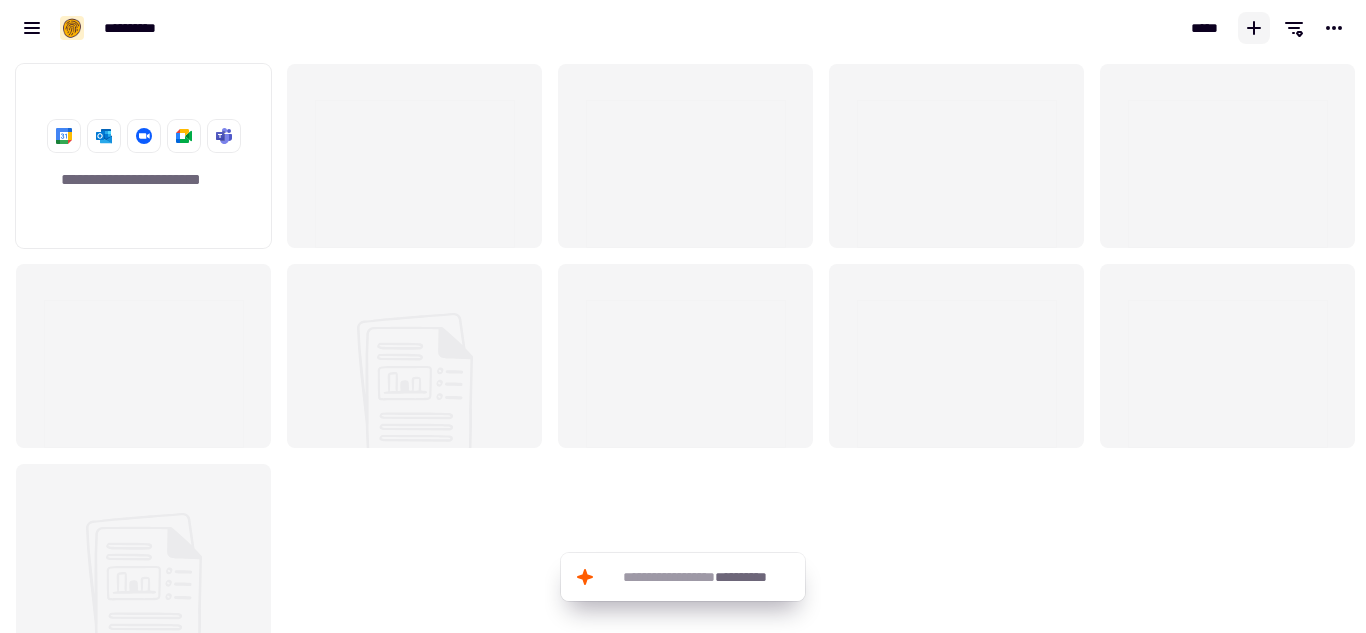 click 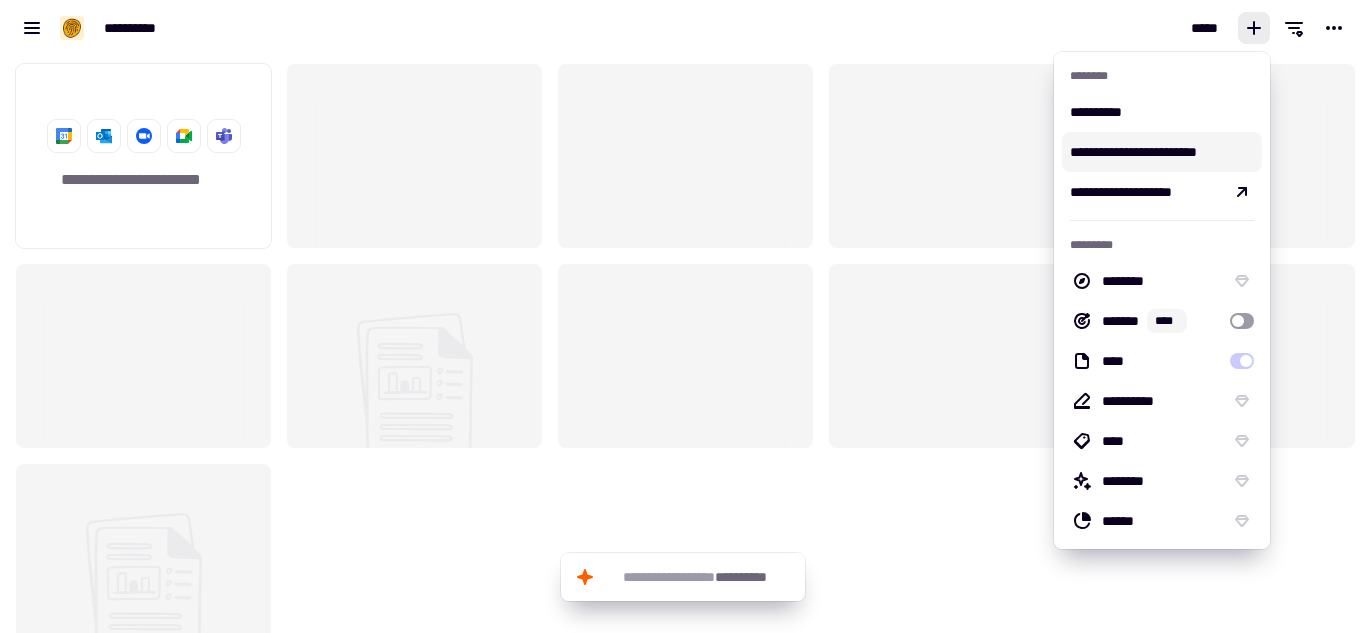click on "**********" at bounding box center (1162, 152) 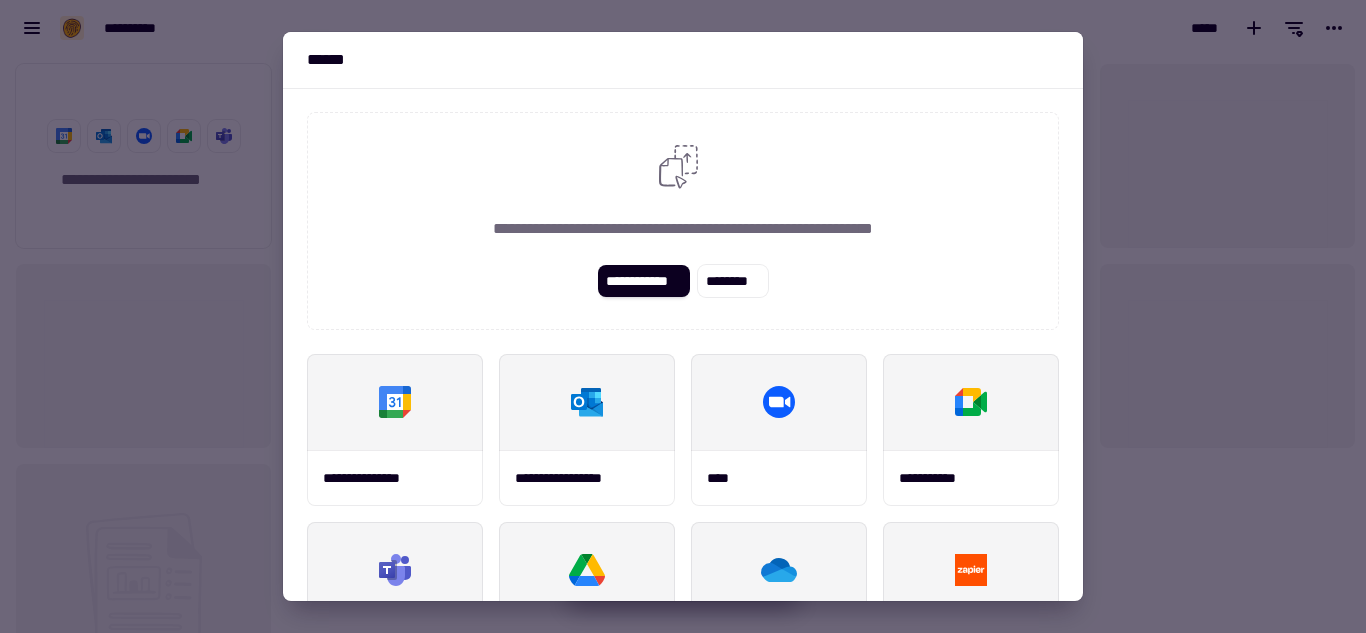 drag, startPoint x: 673, startPoint y: 168, endPoint x: 466, endPoint y: 233, distance: 216.96544 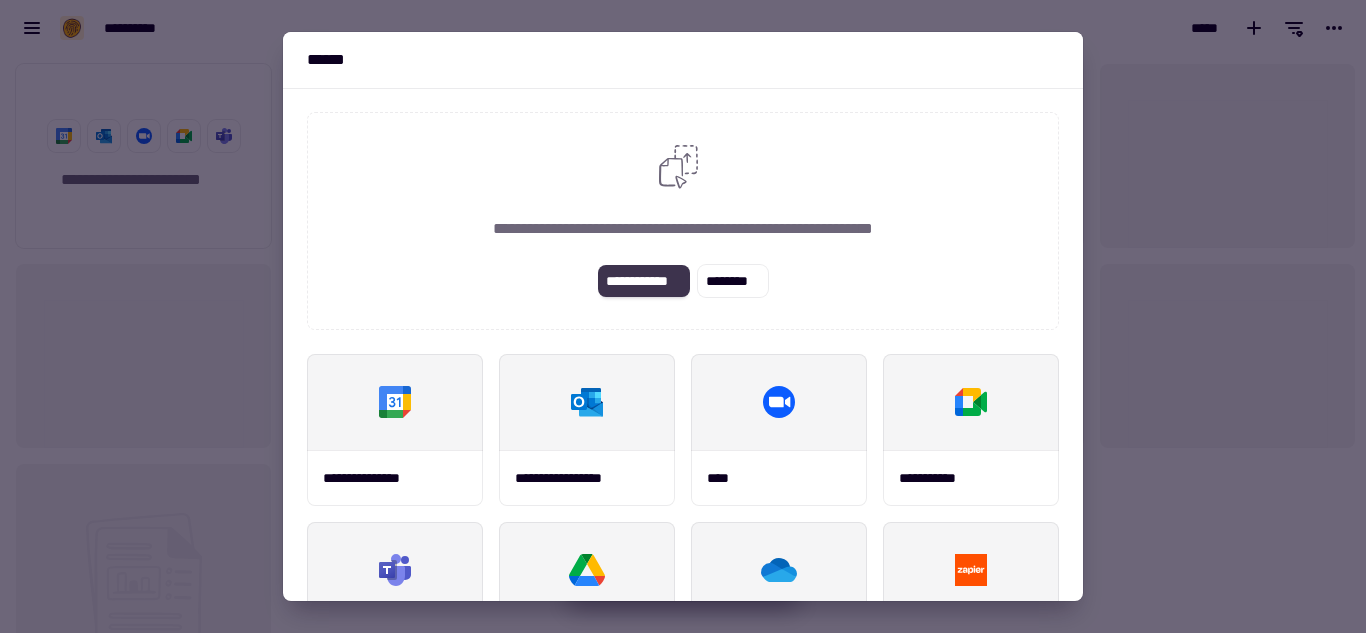 click on "**********" 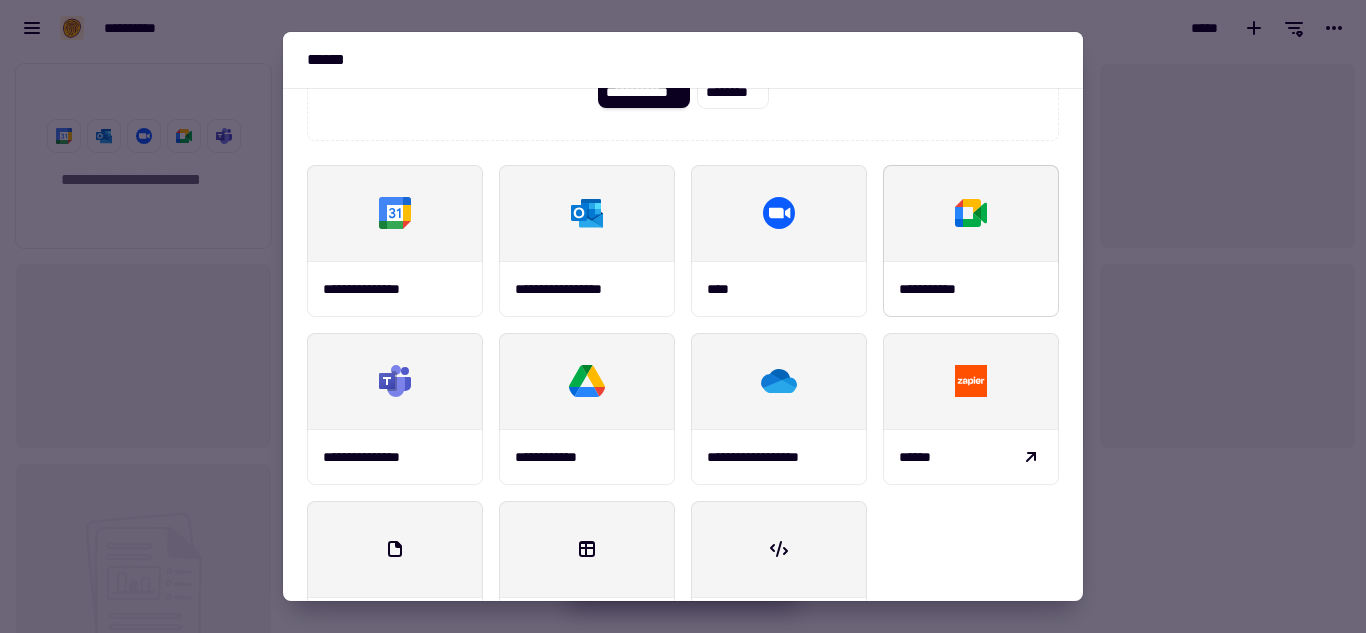 scroll, scrollTop: 265, scrollLeft: 0, axis: vertical 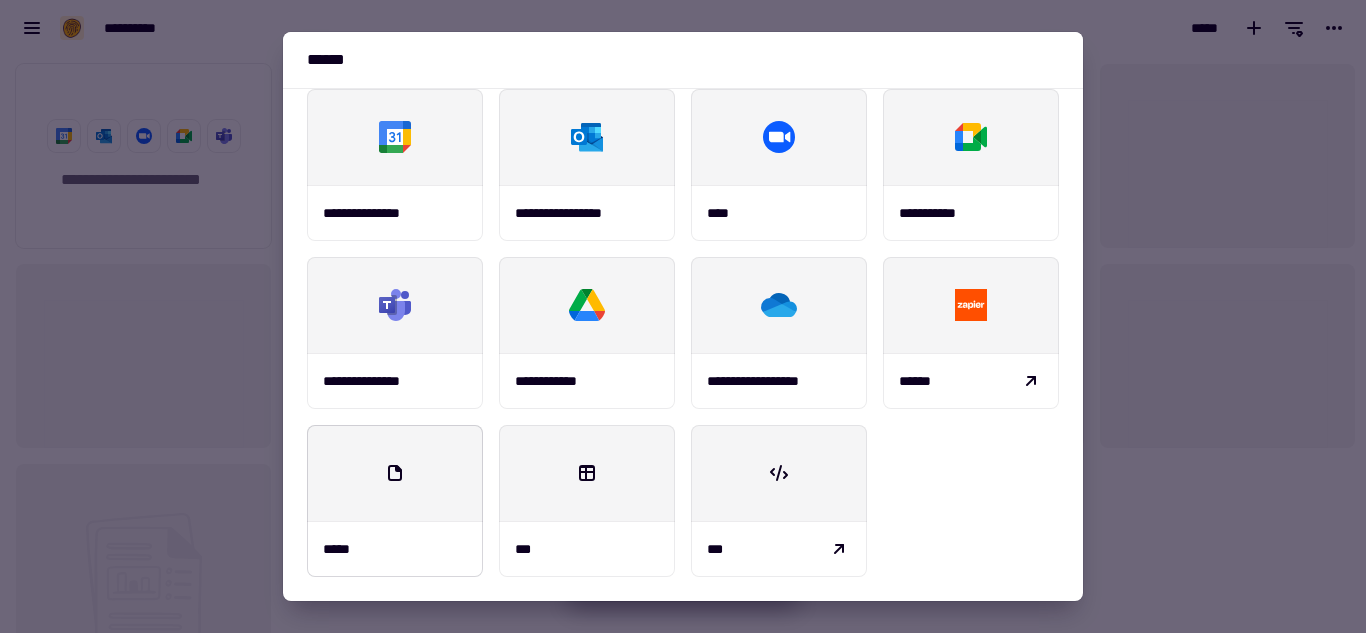click at bounding box center [395, 473] 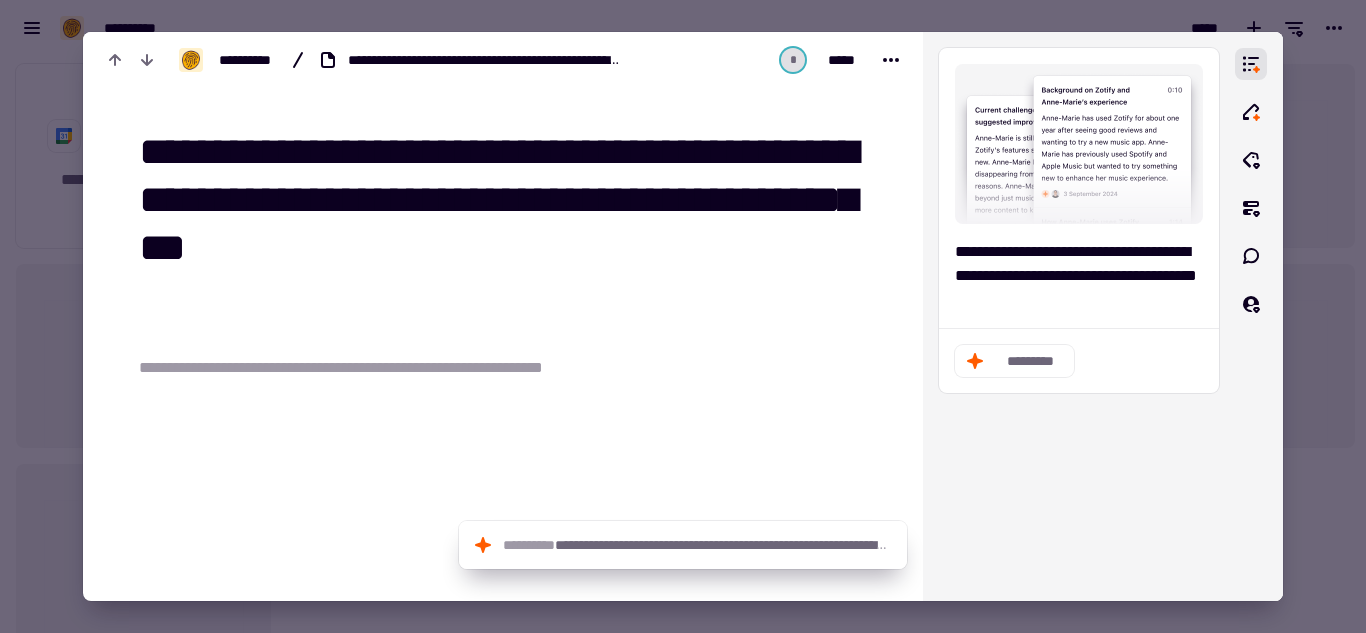 type on "**********" 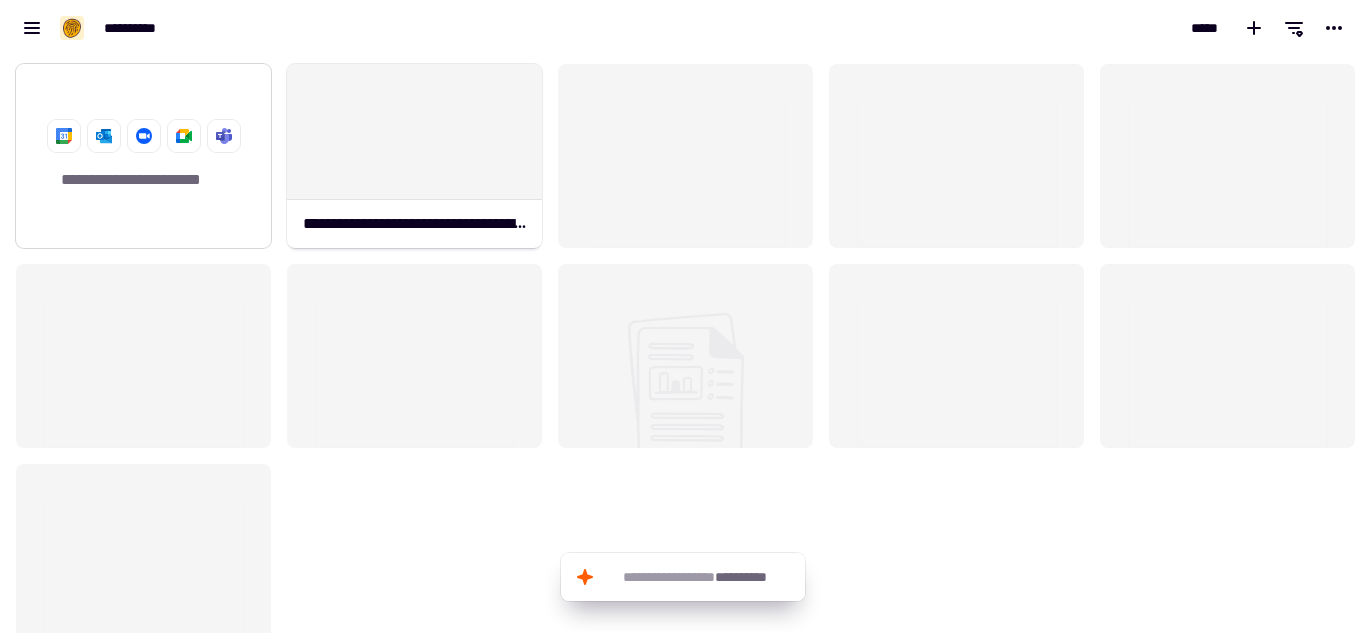 click on "**********" 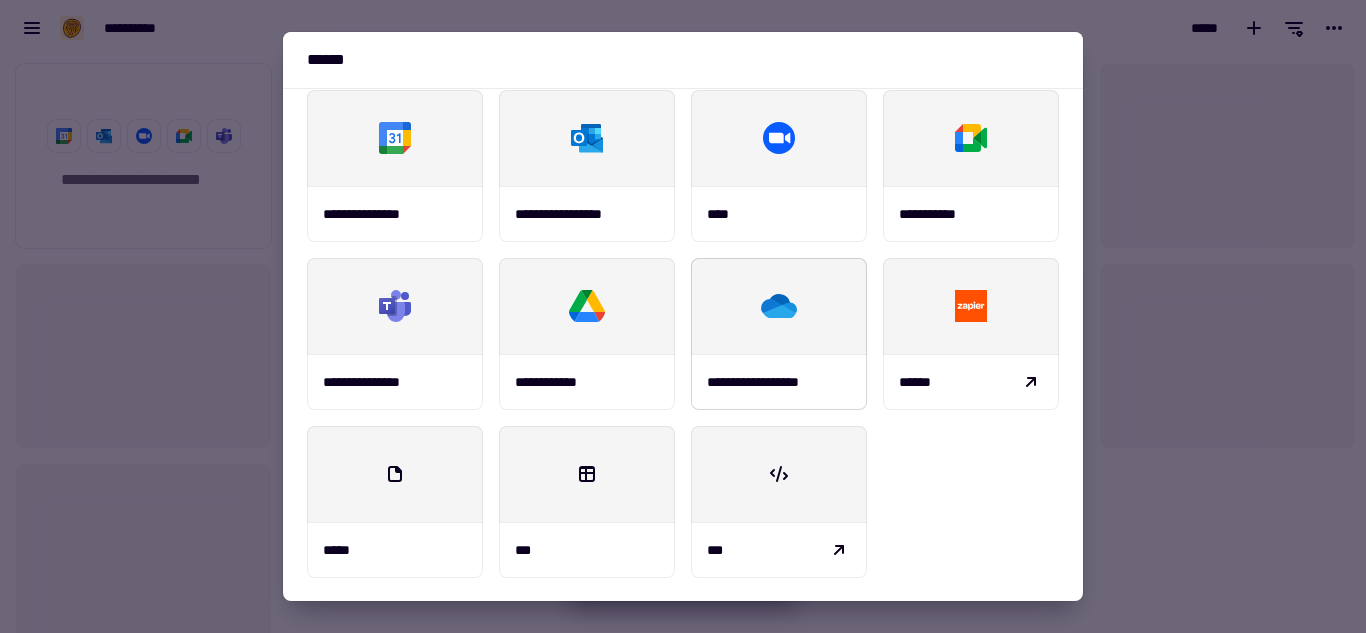 scroll, scrollTop: 265, scrollLeft: 0, axis: vertical 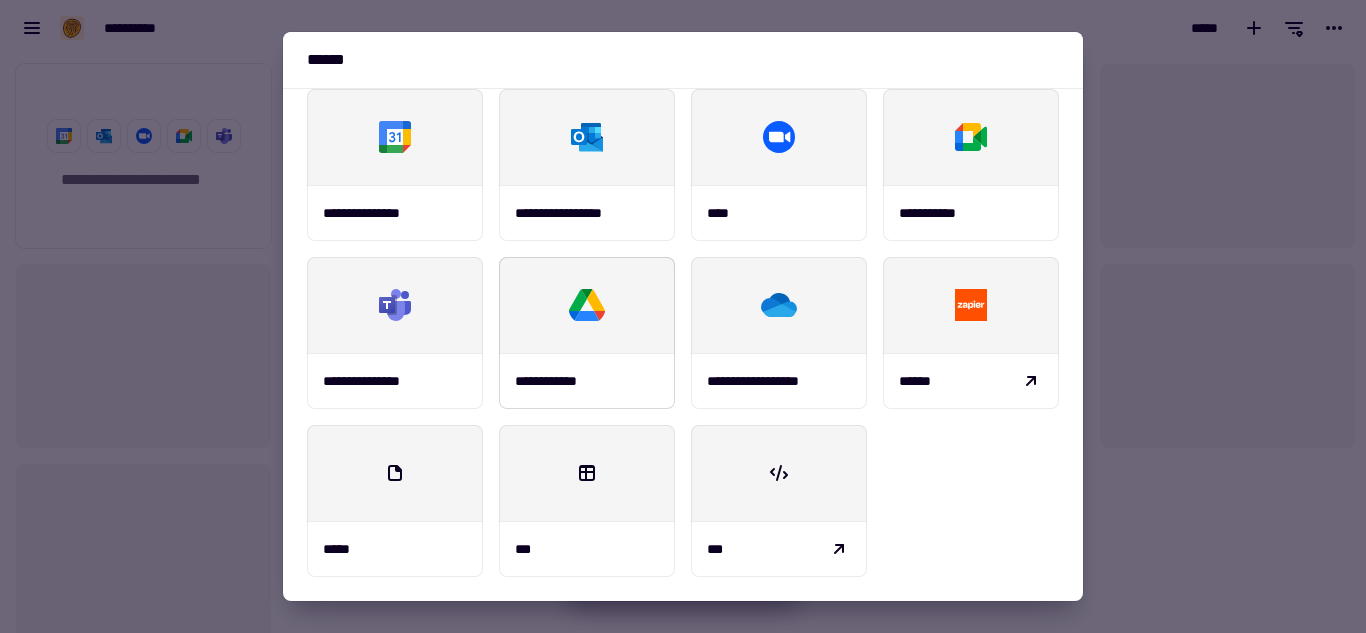 click 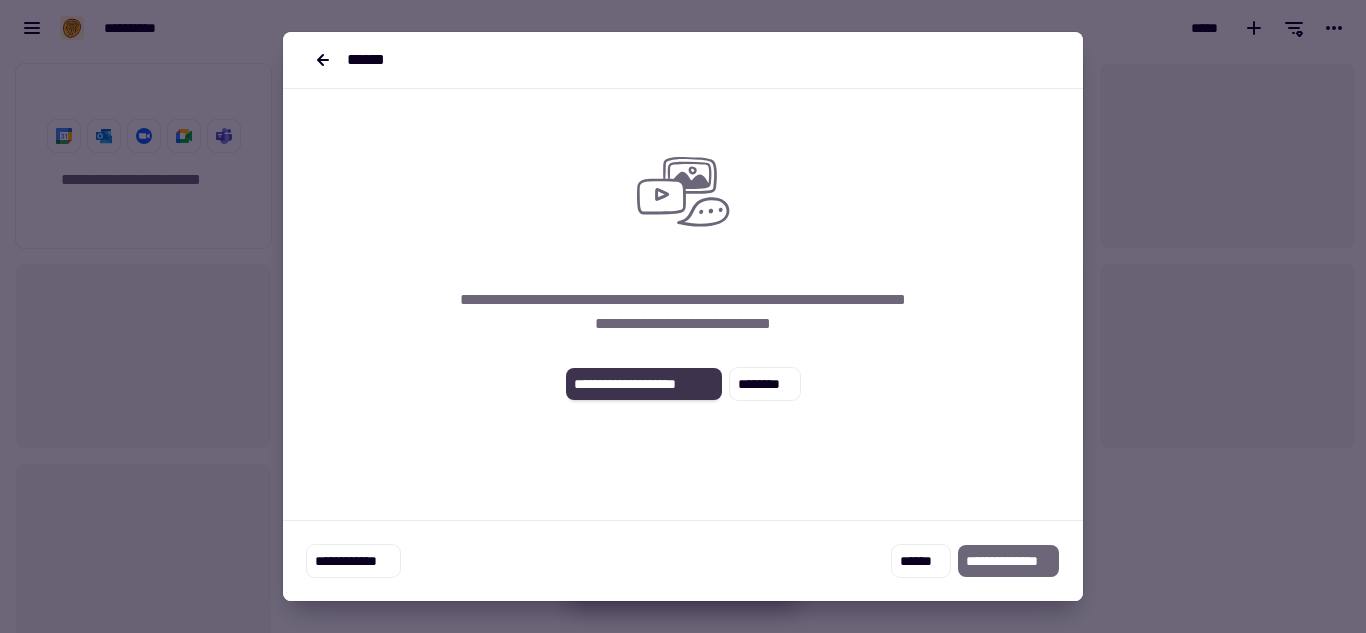 click on "**********" 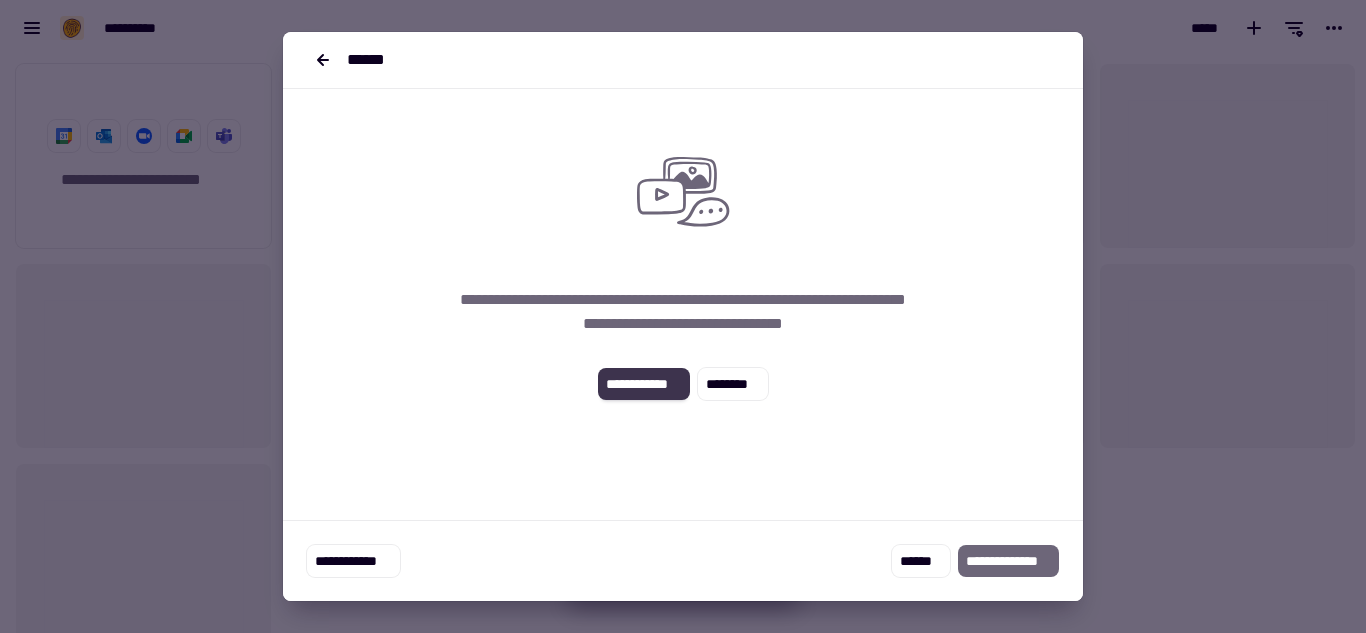 click on "**********" 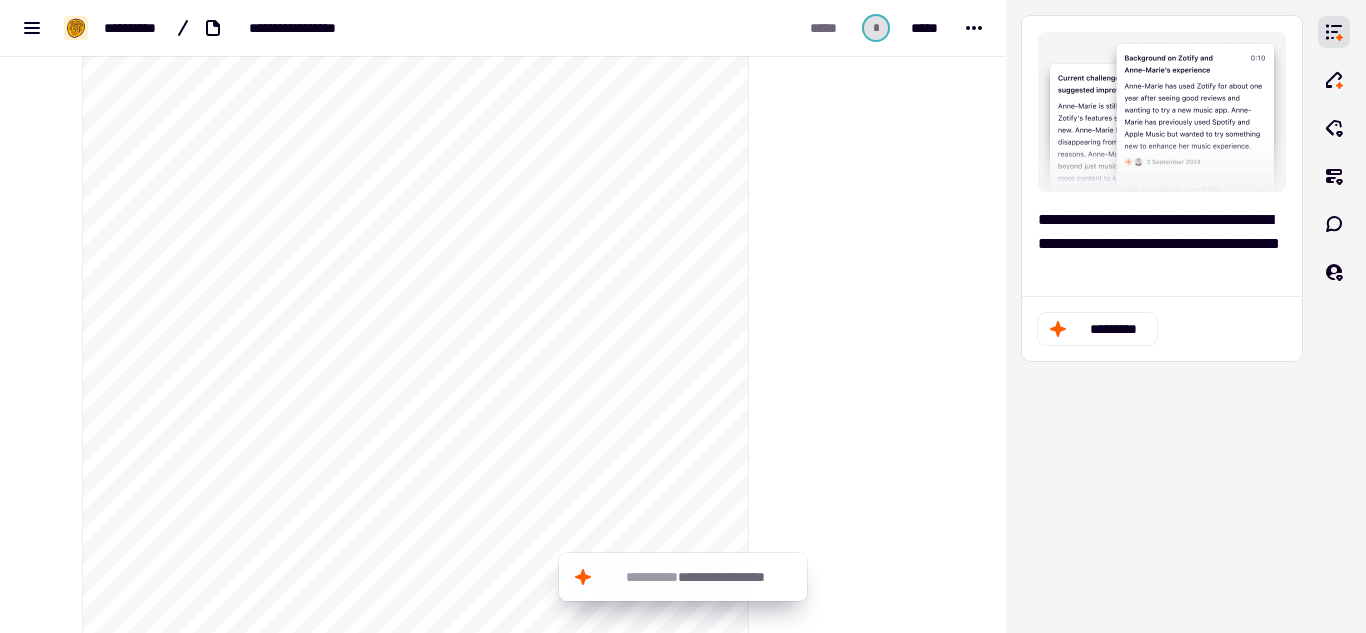 scroll, scrollTop: 0, scrollLeft: 0, axis: both 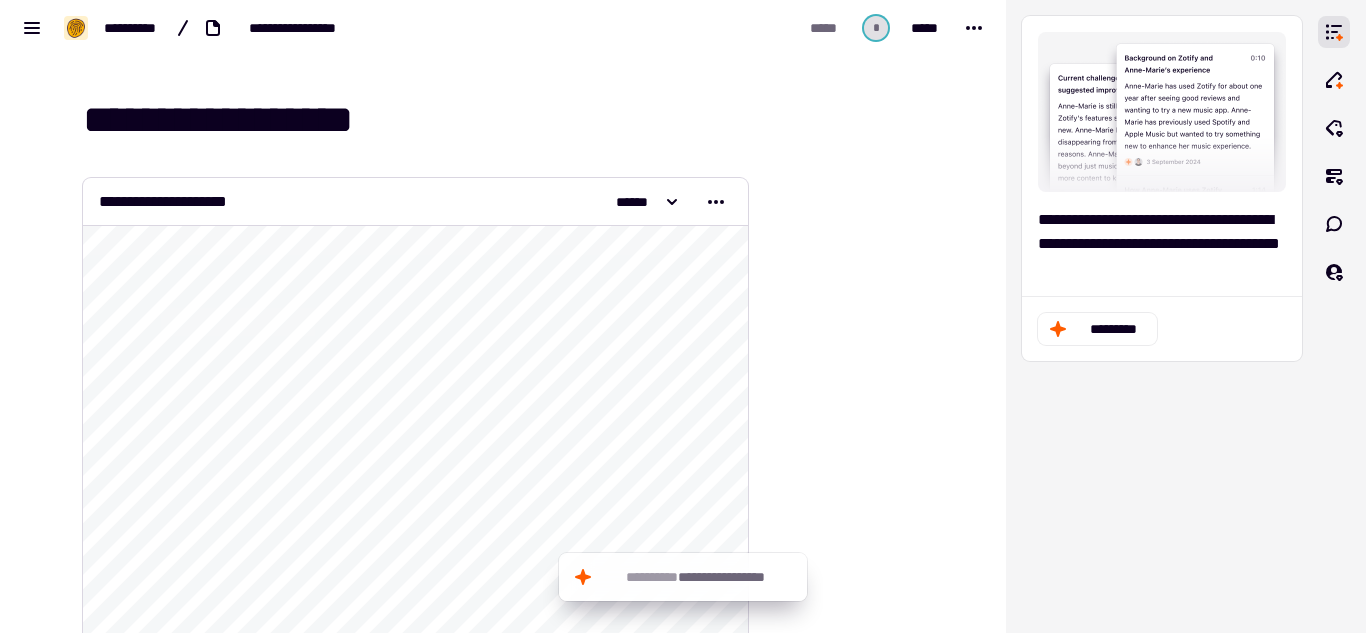 click on "**********" 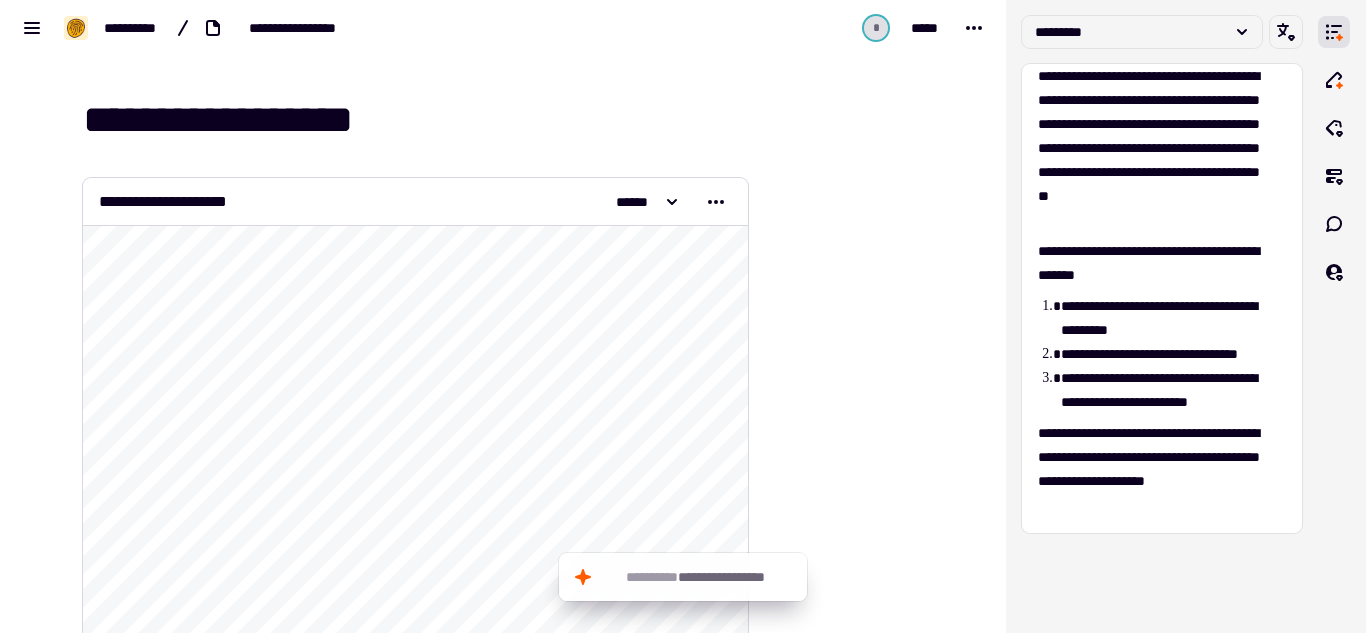 click on "**********" at bounding box center (415, 202) 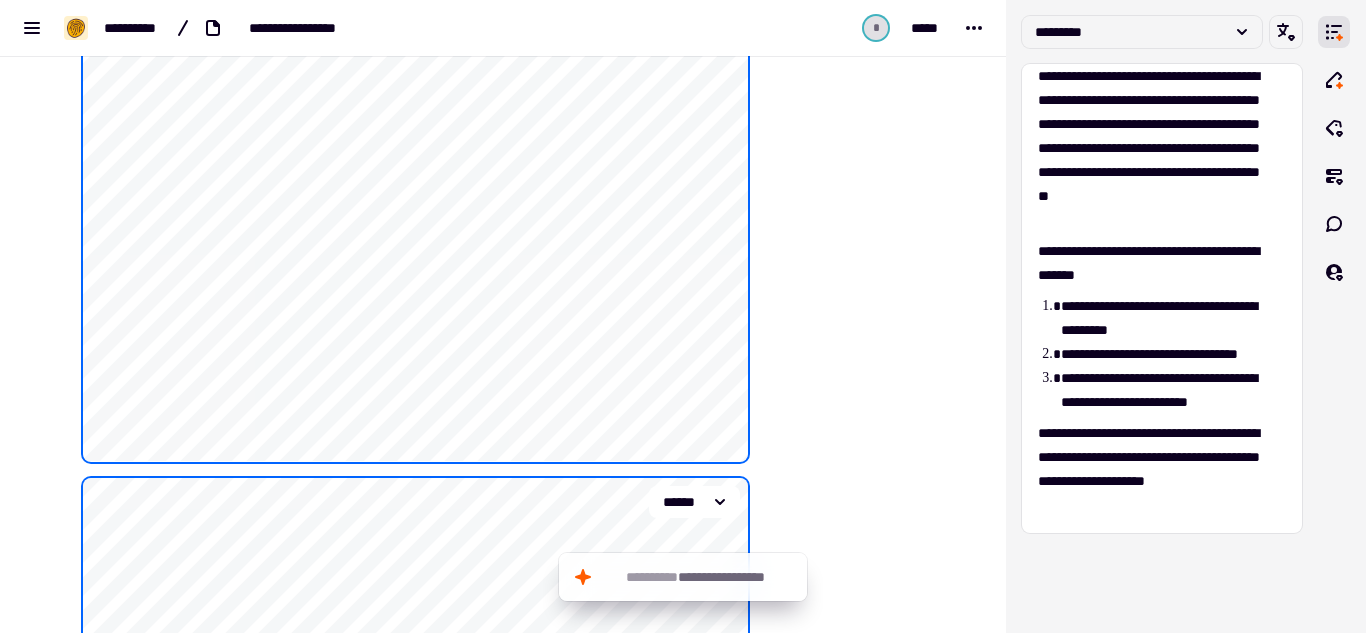 scroll, scrollTop: 1000, scrollLeft: 0, axis: vertical 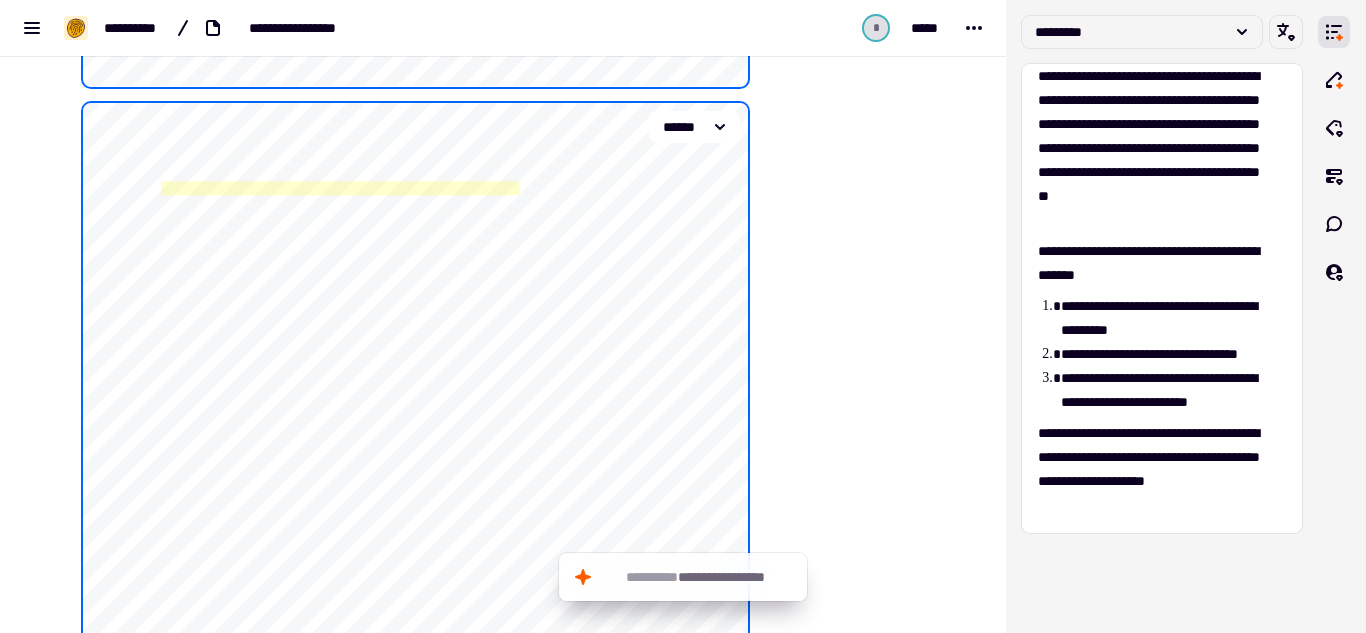 click 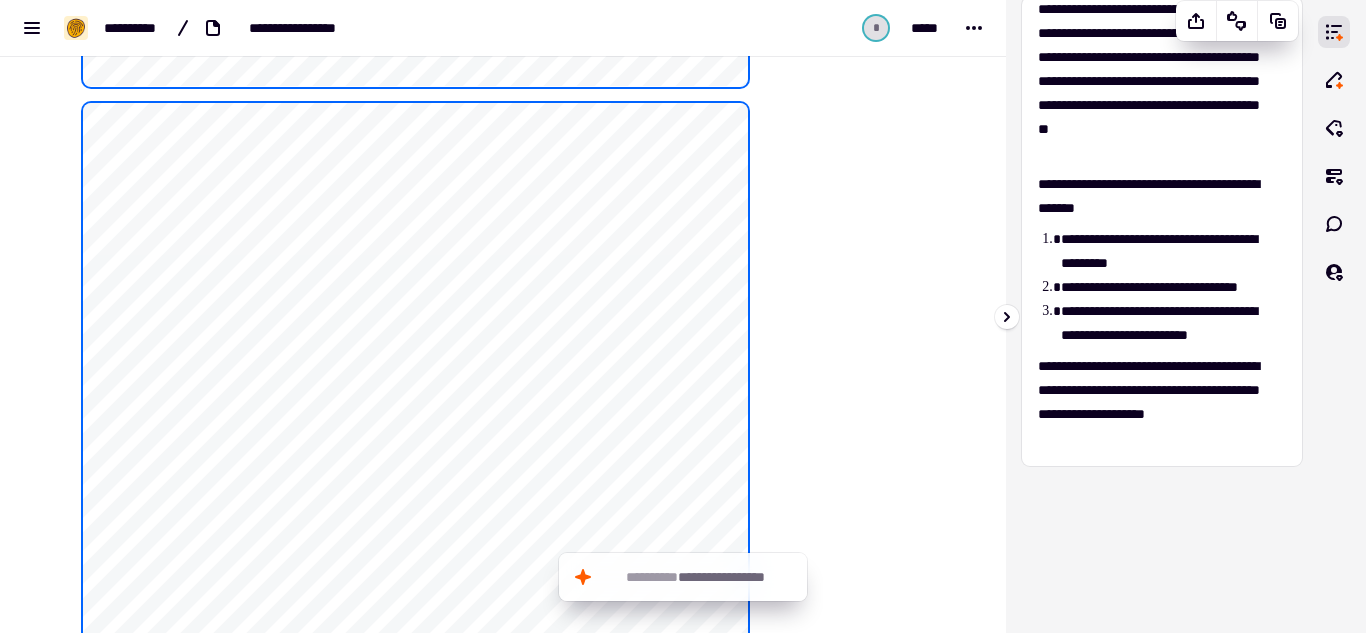 scroll, scrollTop: 100, scrollLeft: 0, axis: vertical 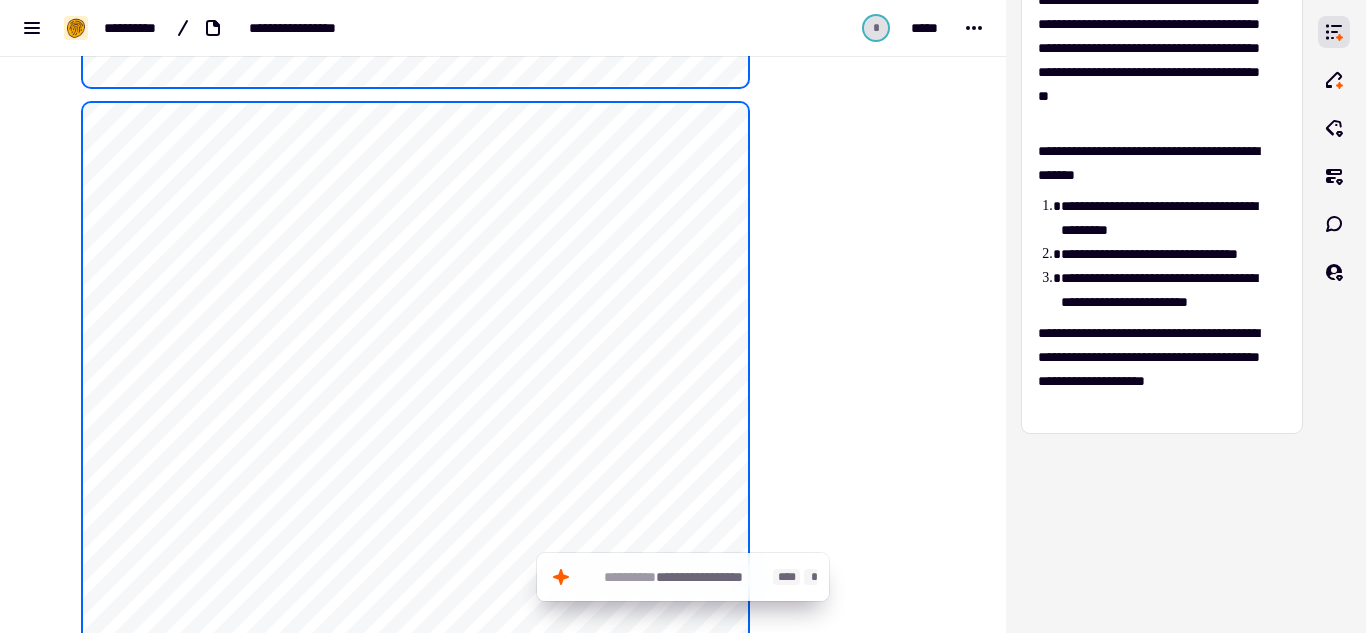 click on "**********" 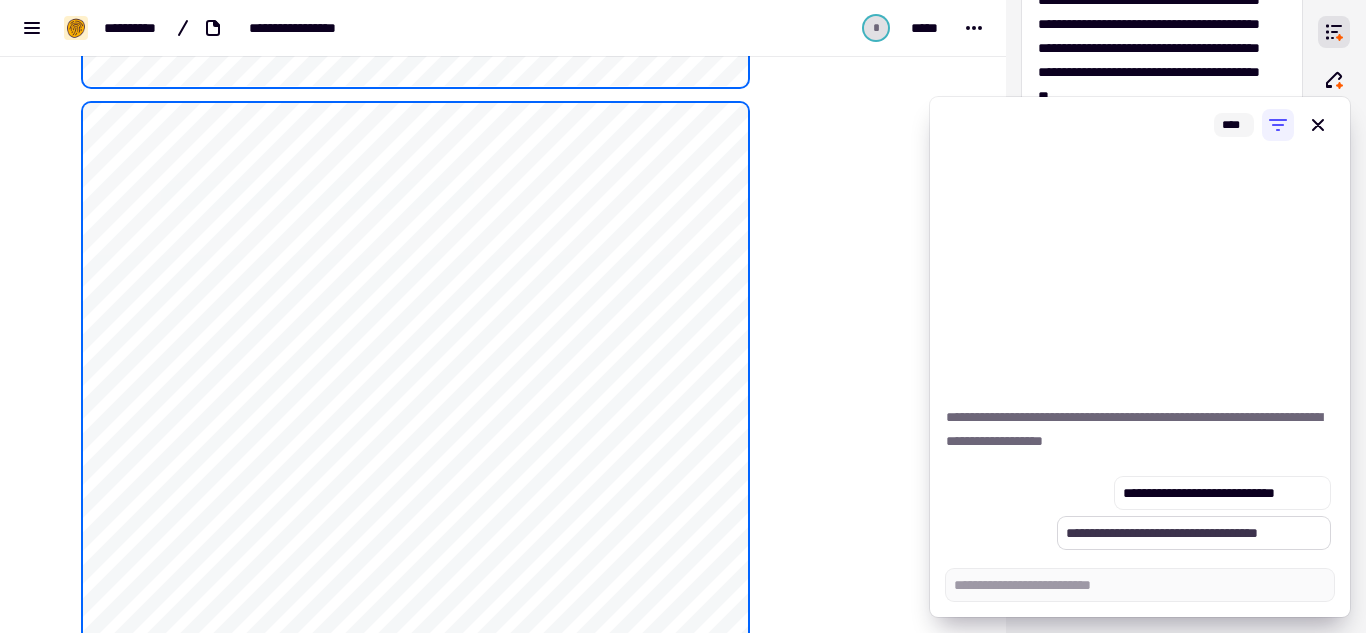 click on "**********" at bounding box center (1194, 533) 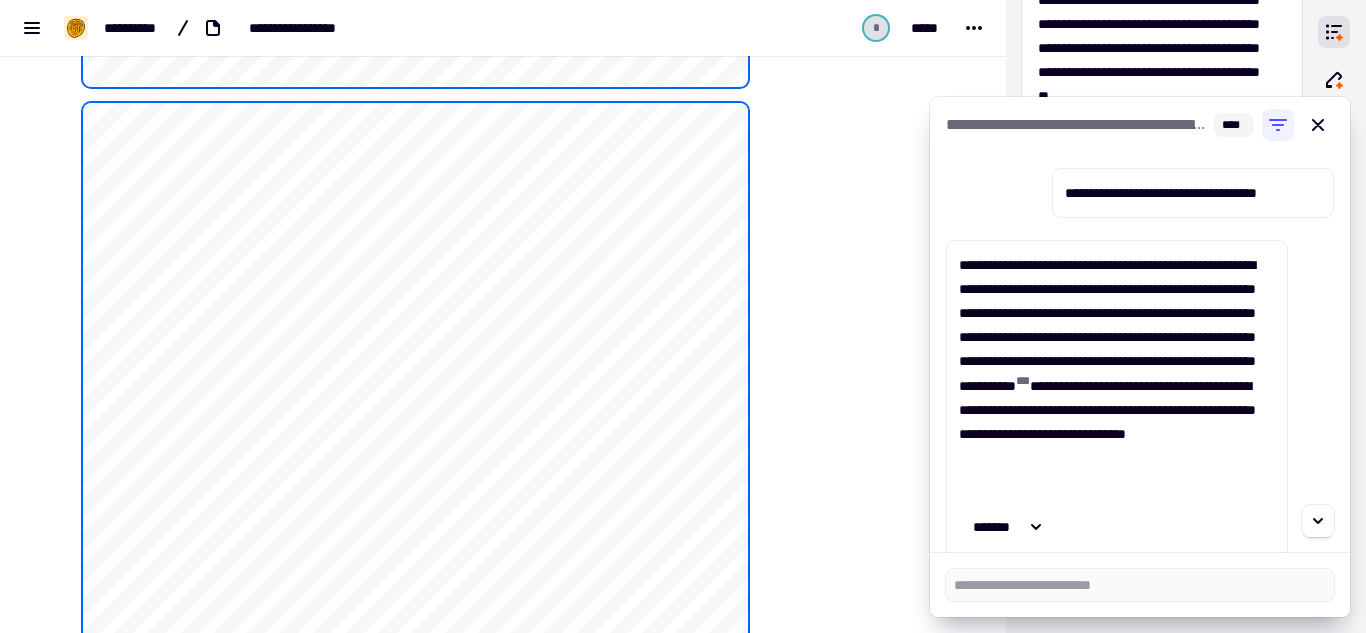 type on "*" 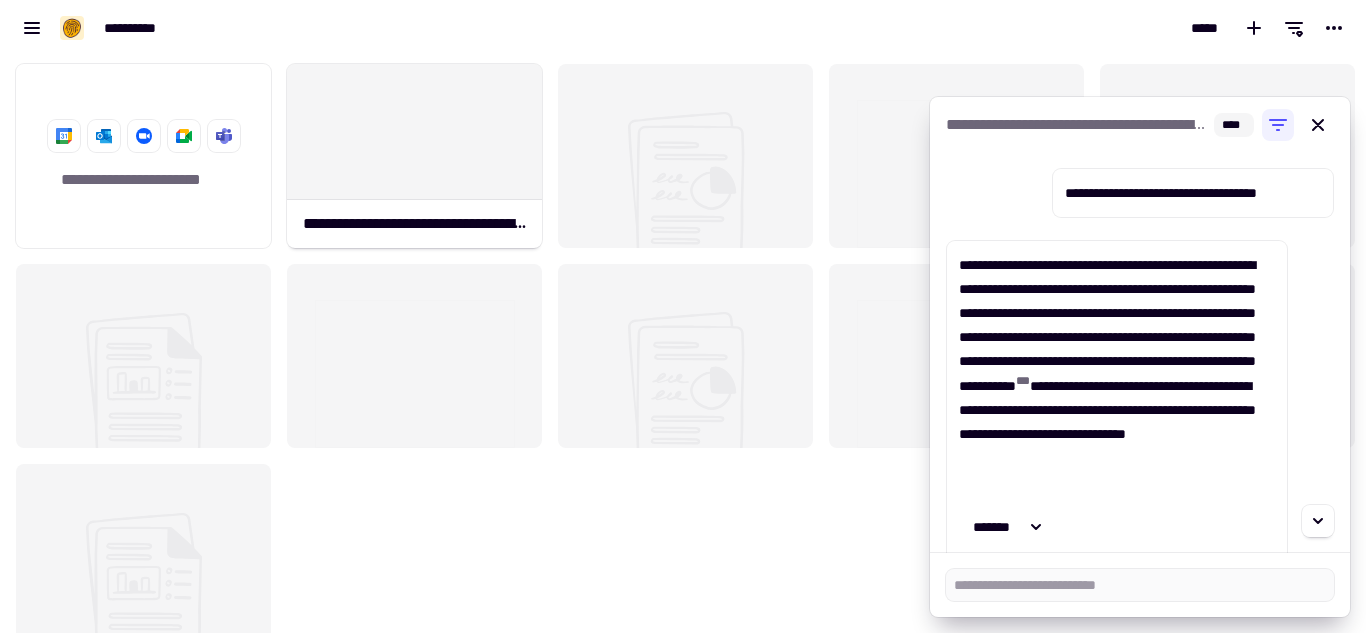 scroll, scrollTop: 562, scrollLeft: 1351, axis: both 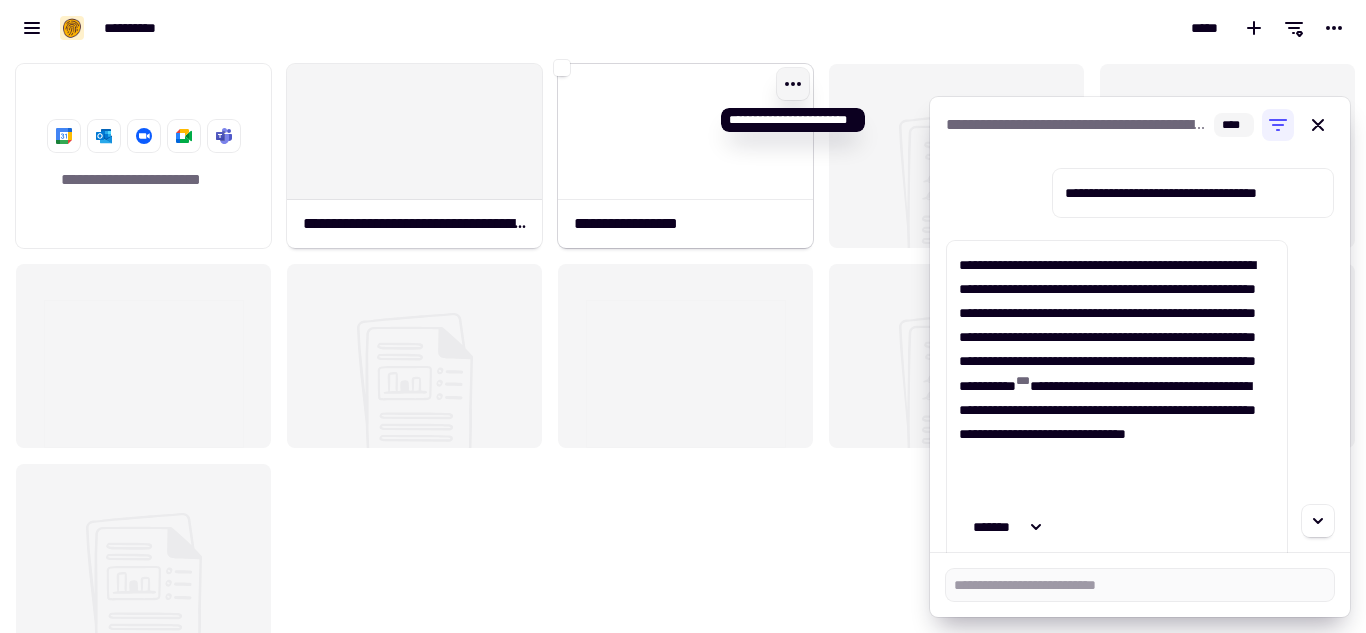 click 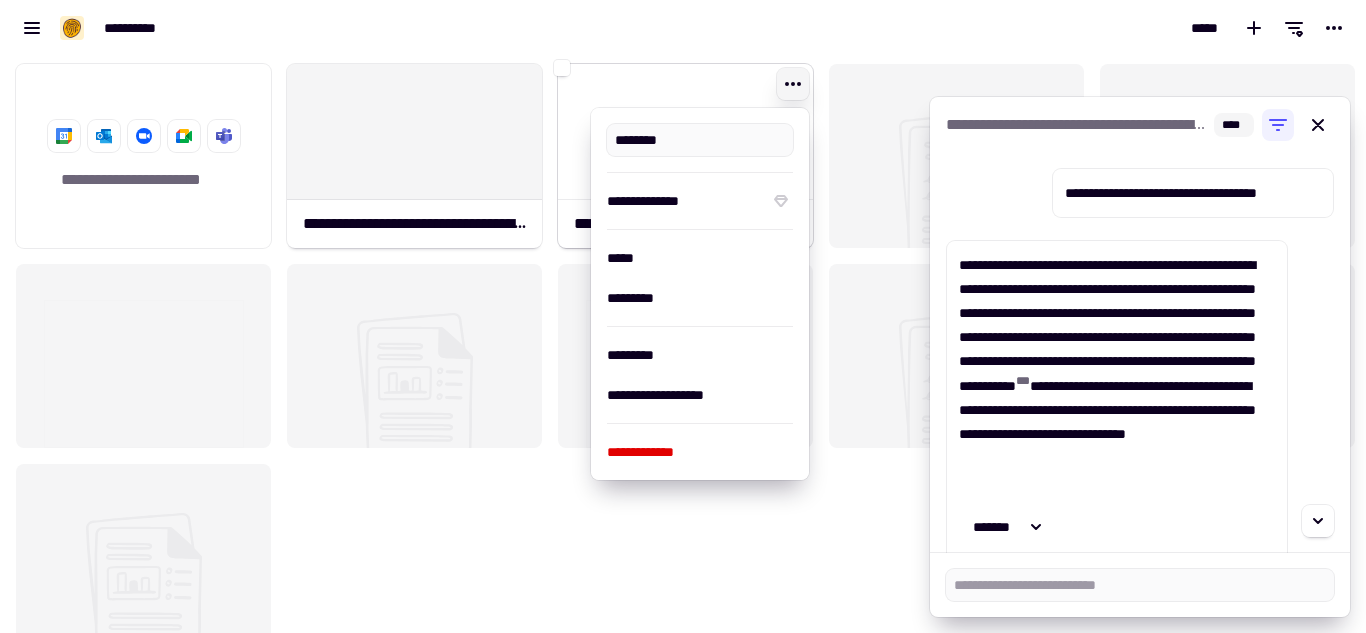 type on "**********" 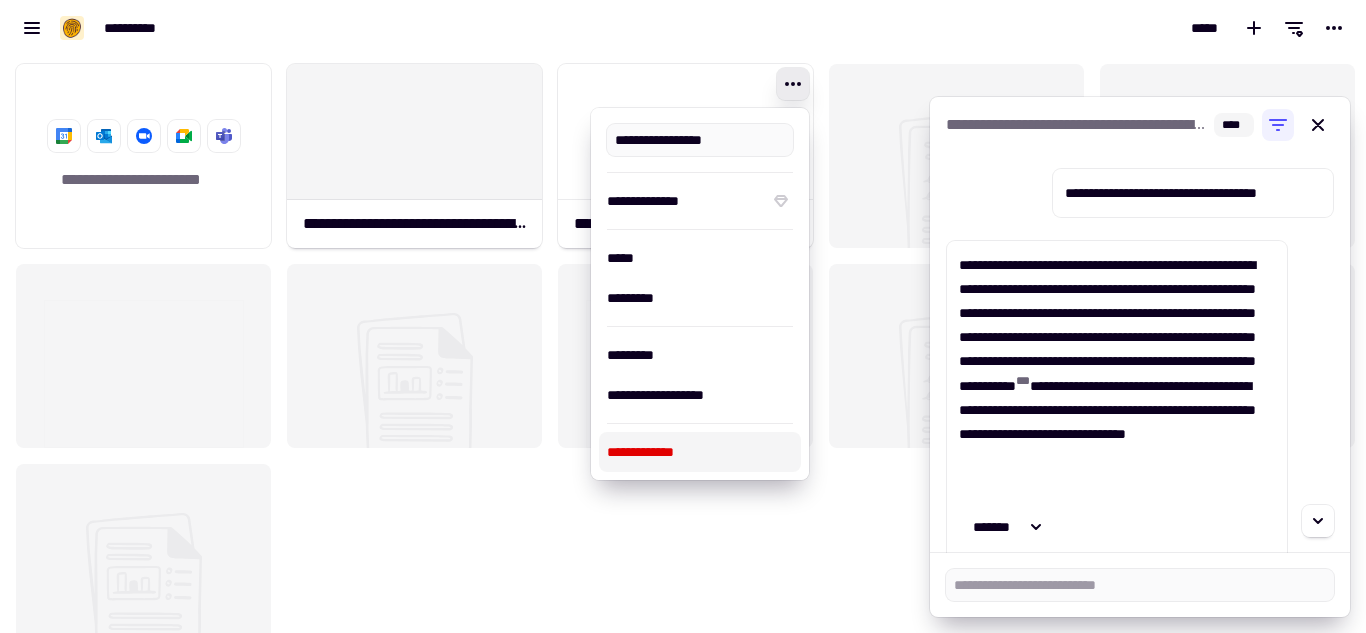 click on "**********" at bounding box center (700, 452) 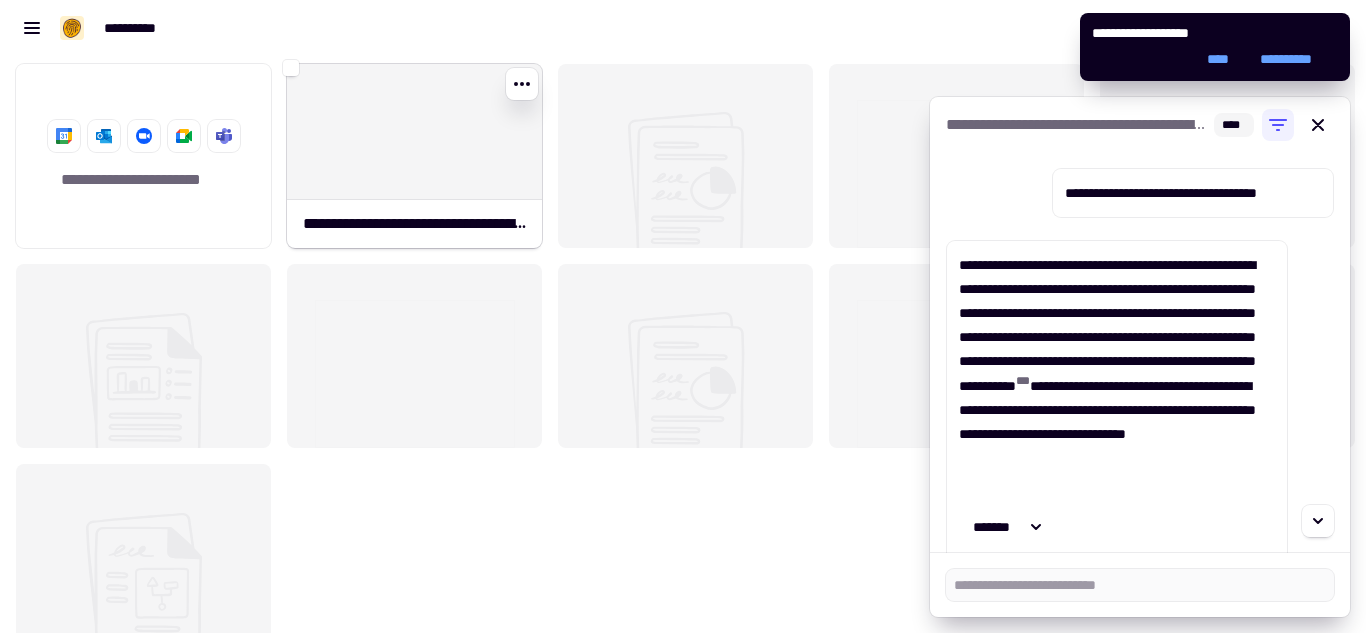click on "**********" 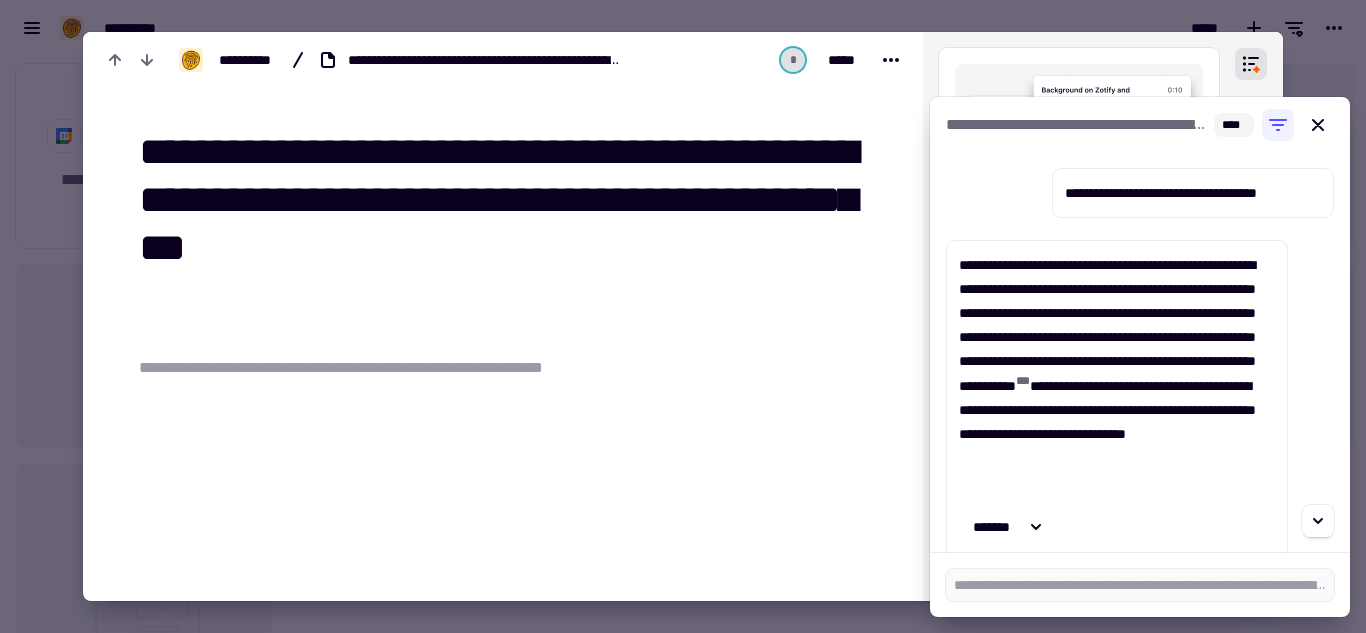 click on "**********" at bounding box center [507, 225] 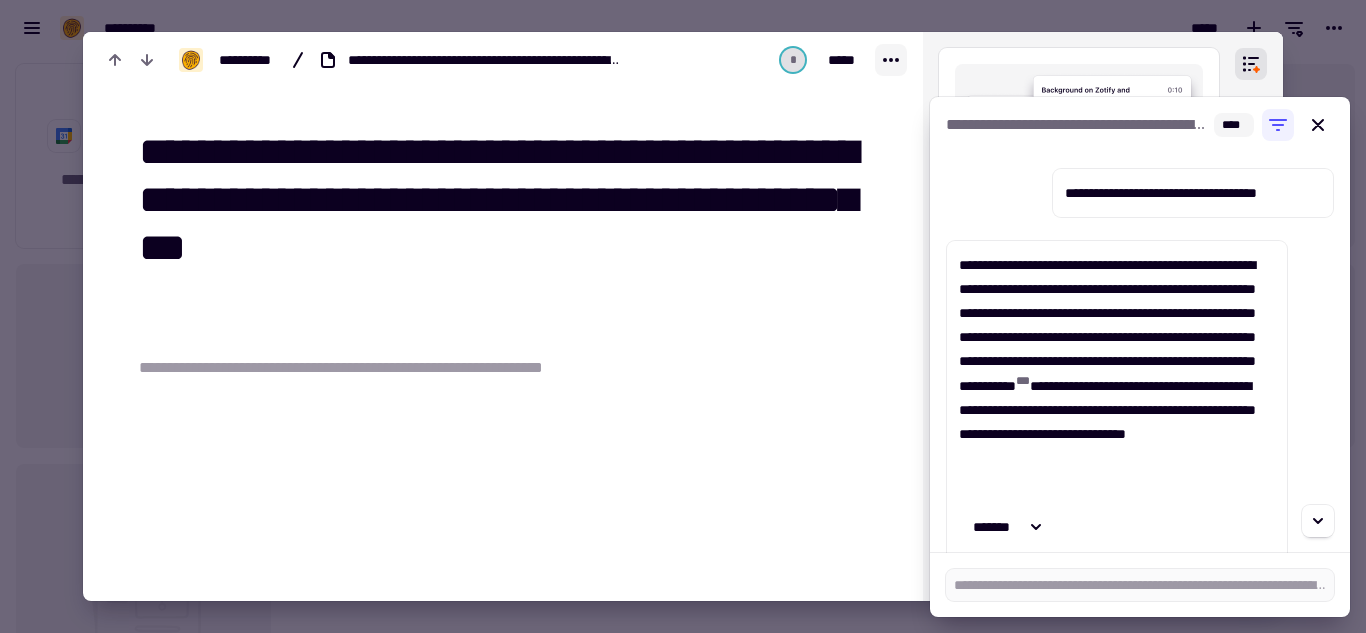click 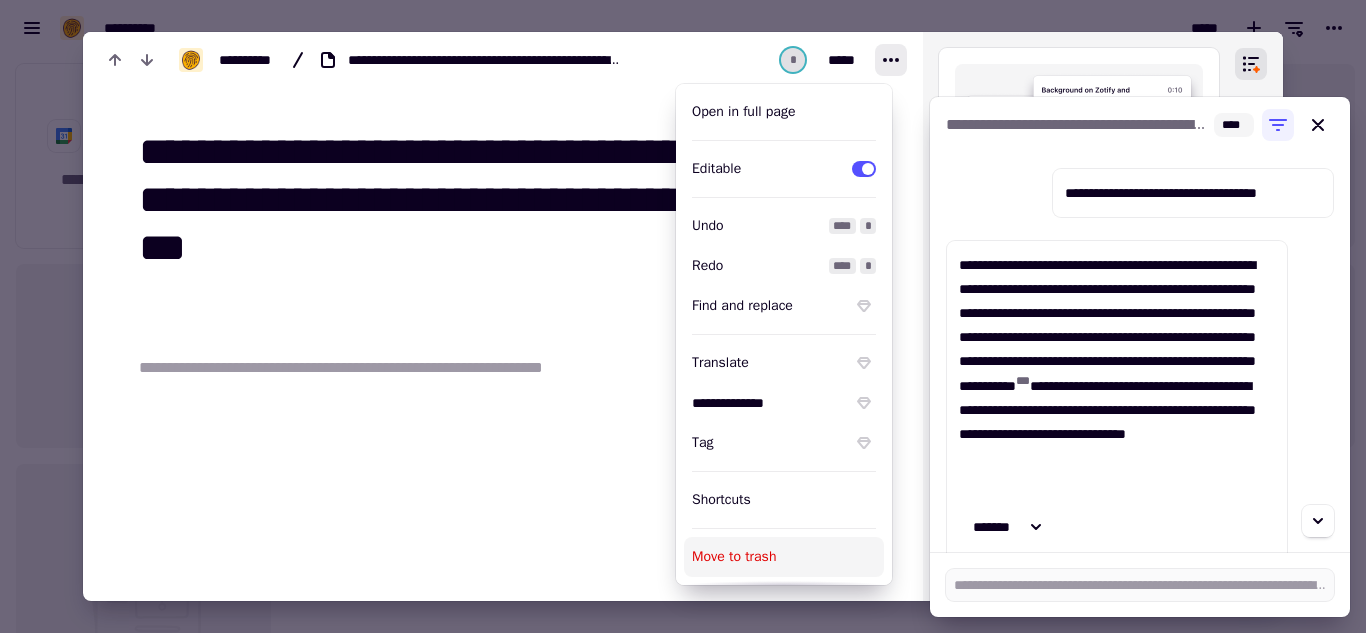 click on "Move to trash" at bounding box center (784, 557) 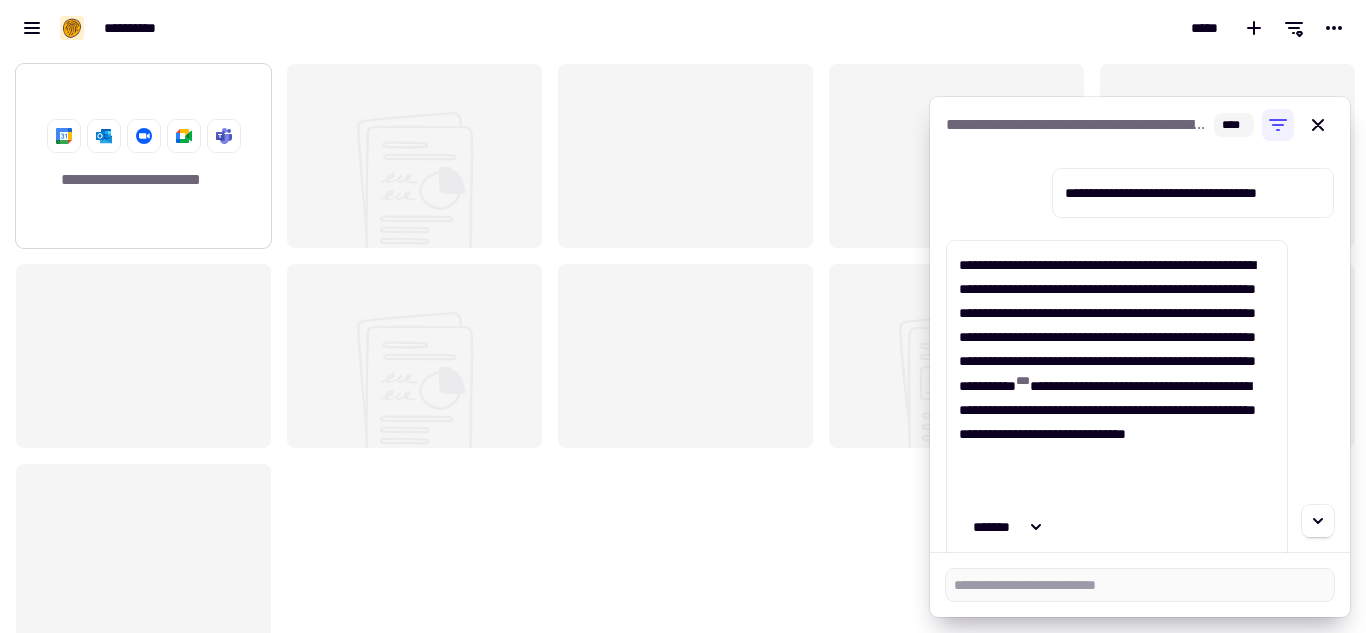 click on "**********" 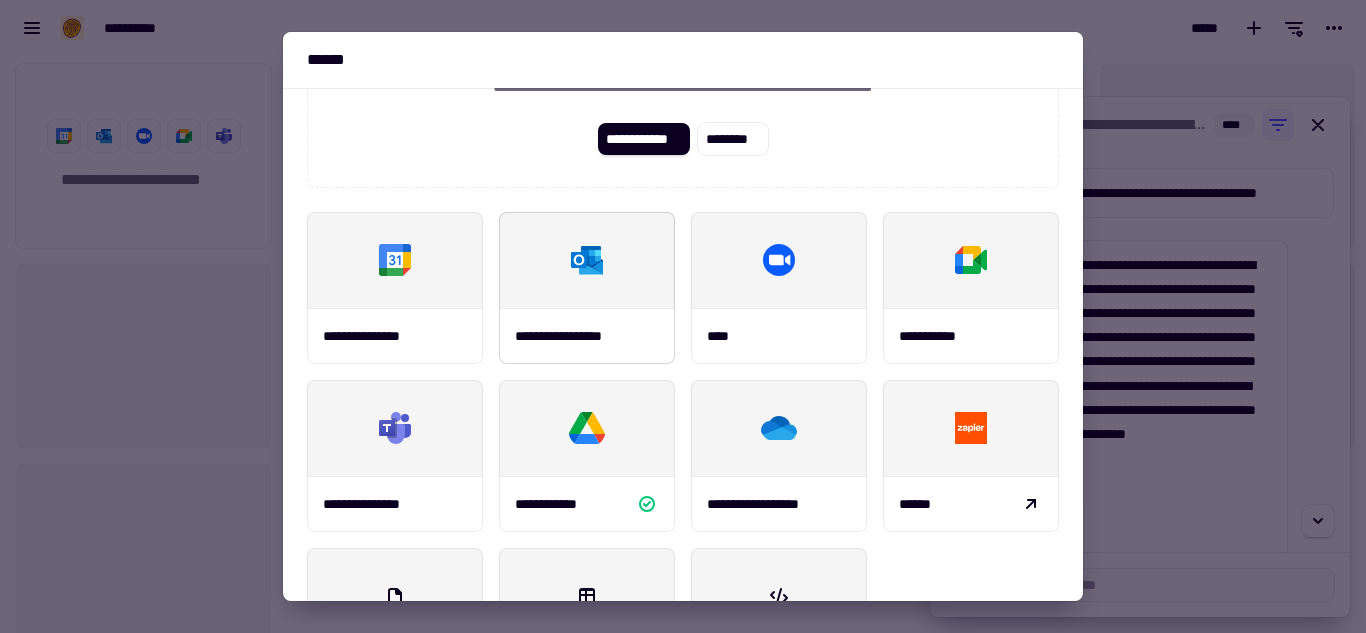 scroll, scrollTop: 265, scrollLeft: 0, axis: vertical 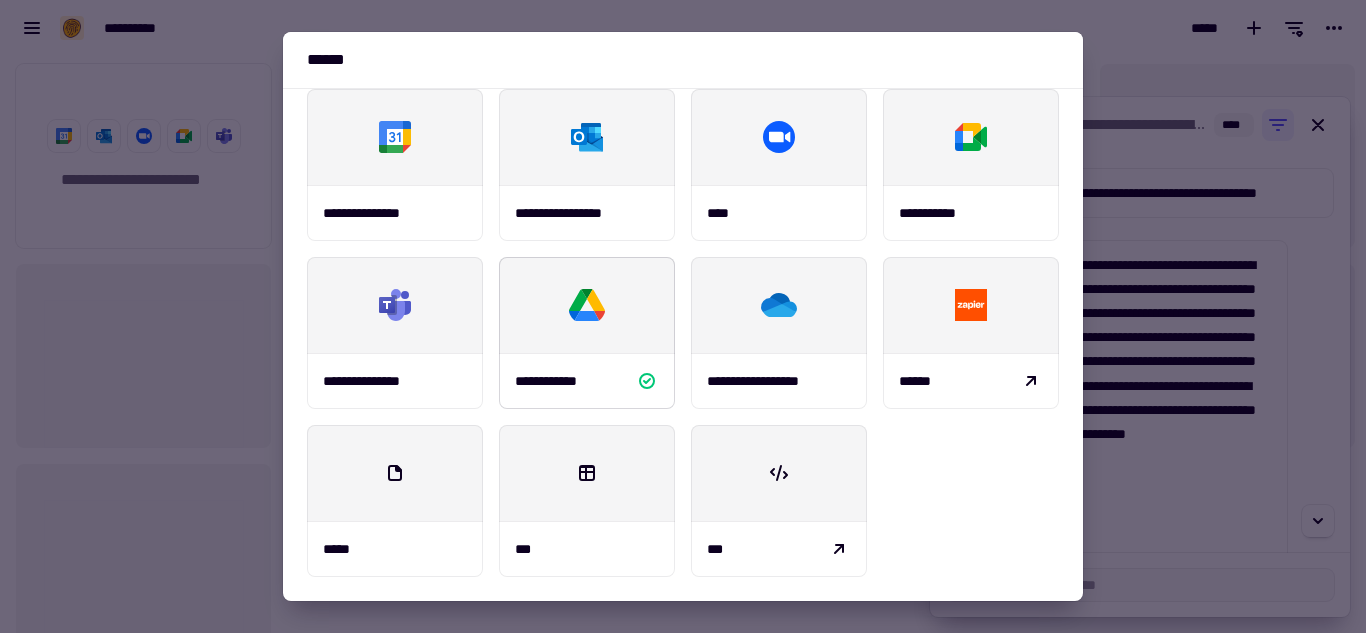 click 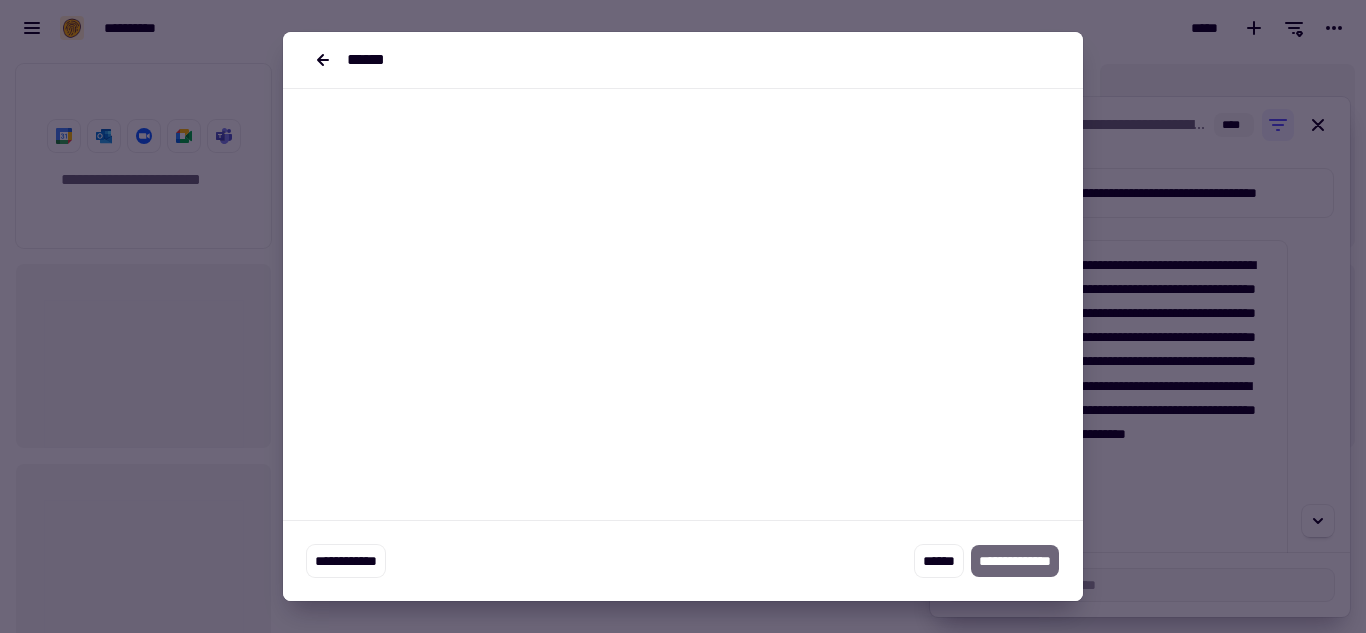 scroll, scrollTop: 0, scrollLeft: 0, axis: both 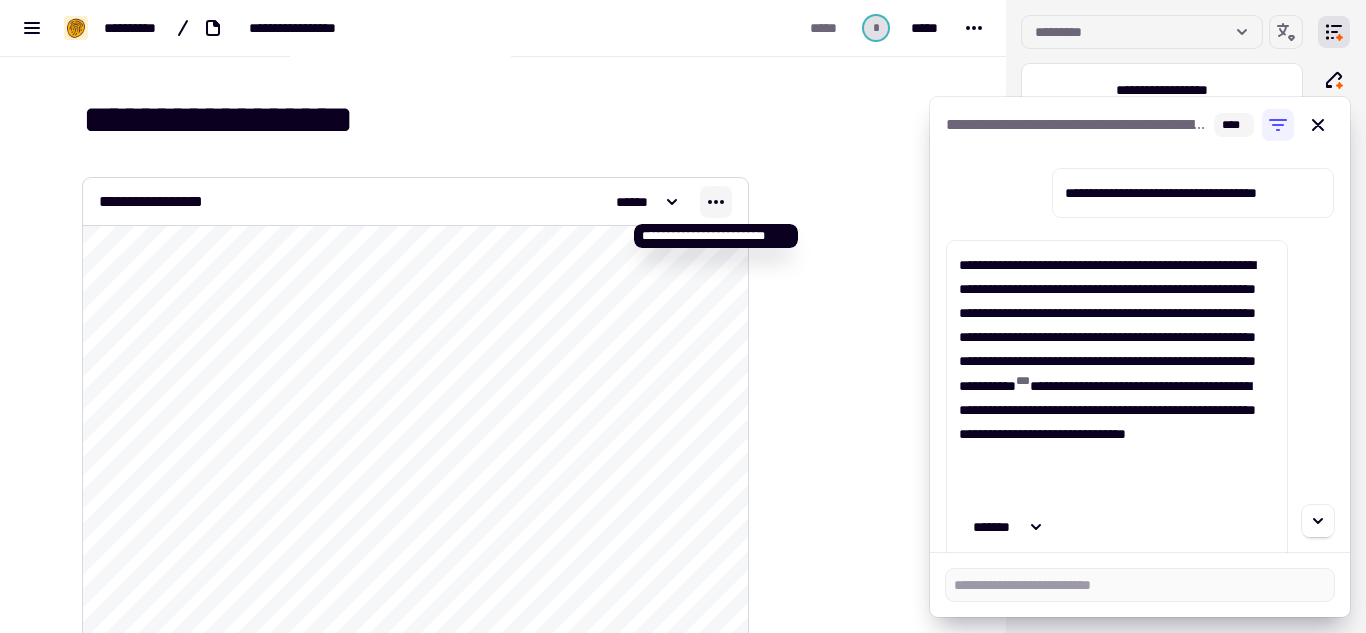click 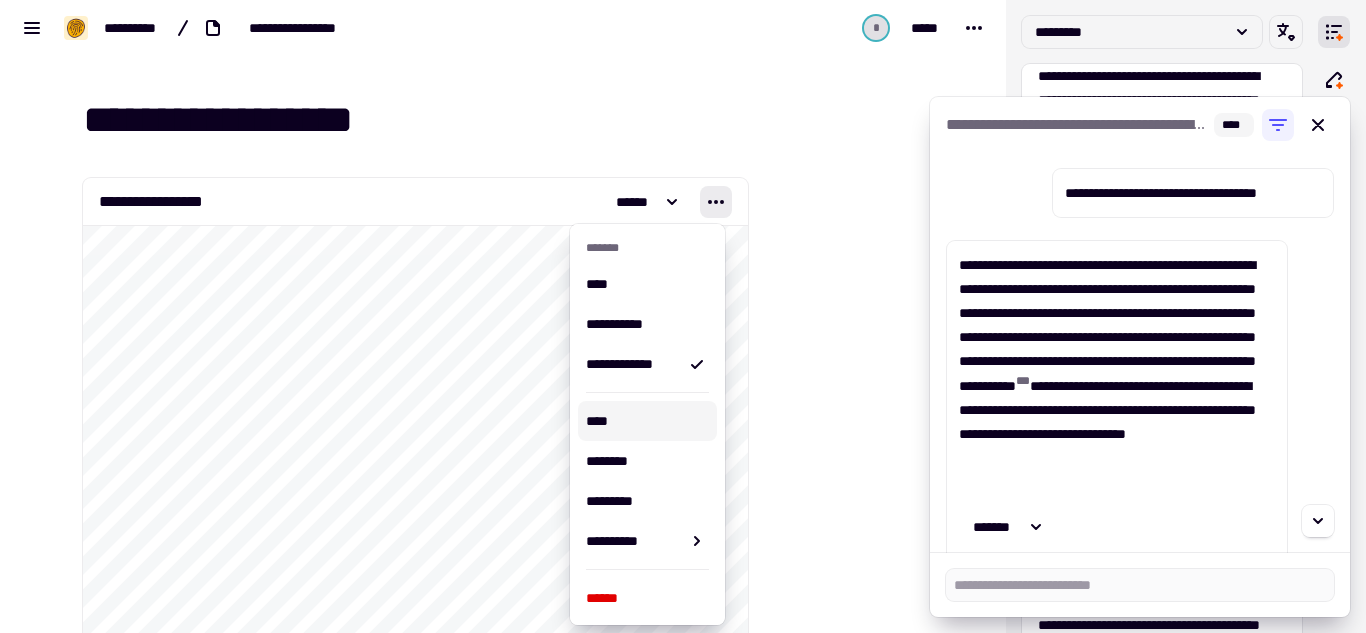 click on "****" at bounding box center [647, 421] 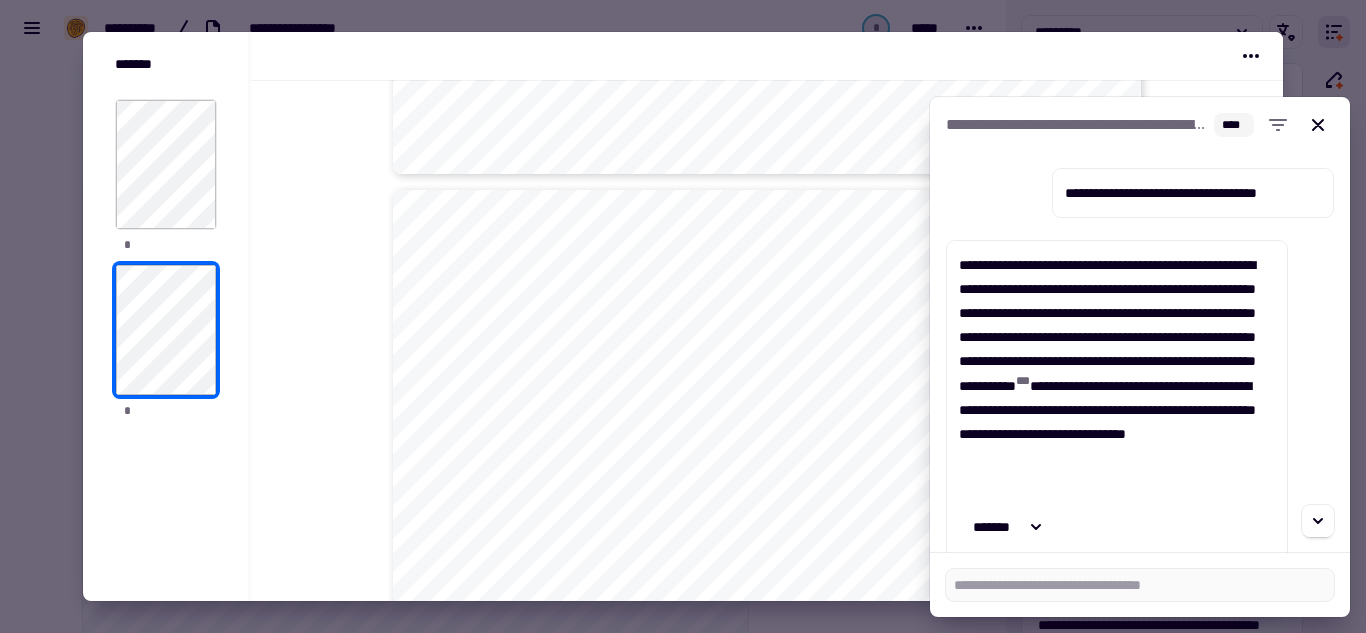 scroll, scrollTop: 1000, scrollLeft: 0, axis: vertical 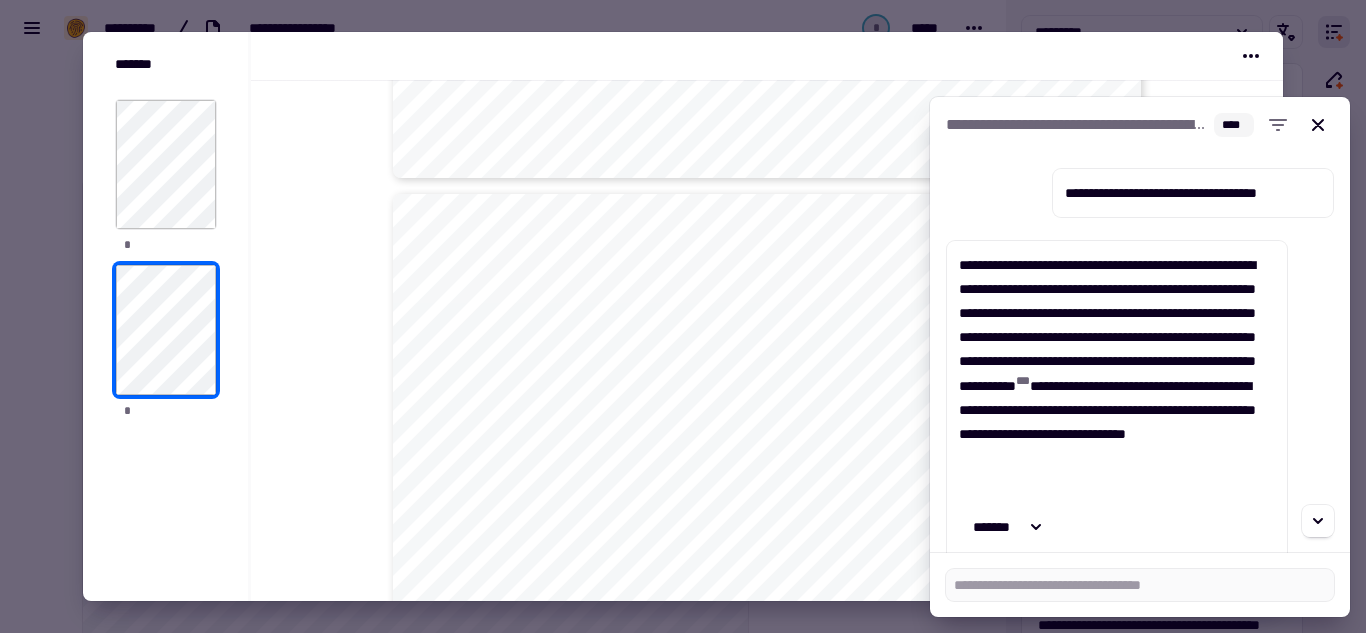 click 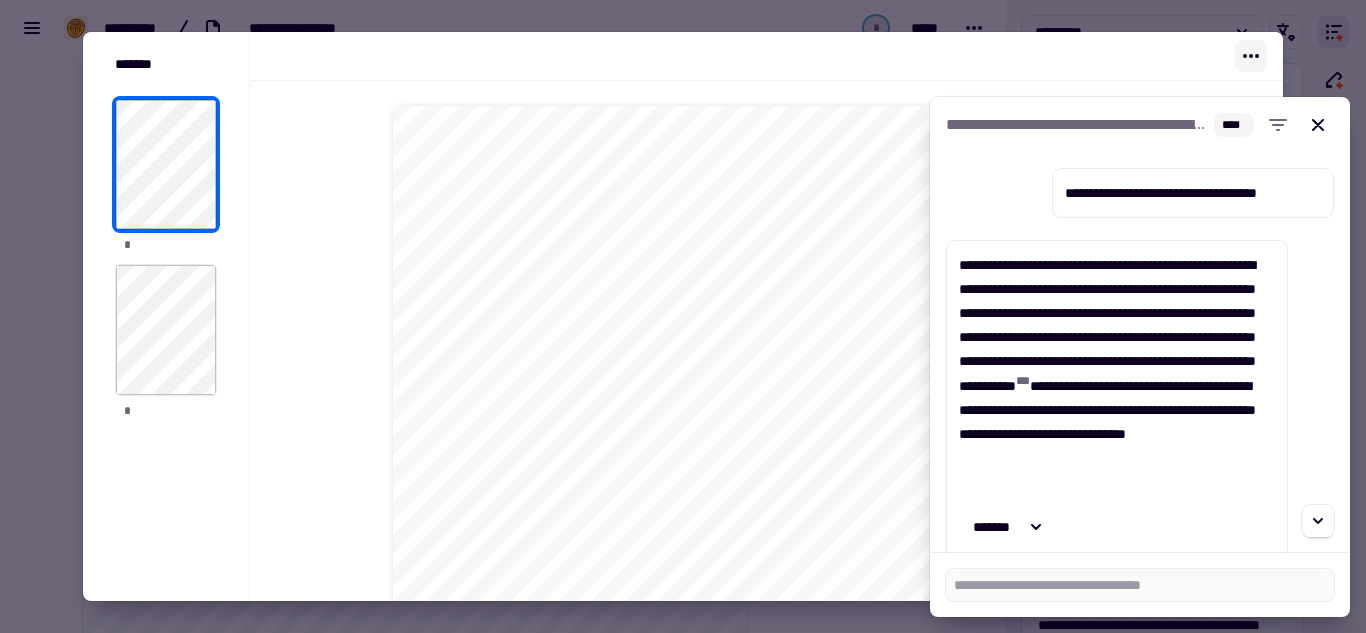 click 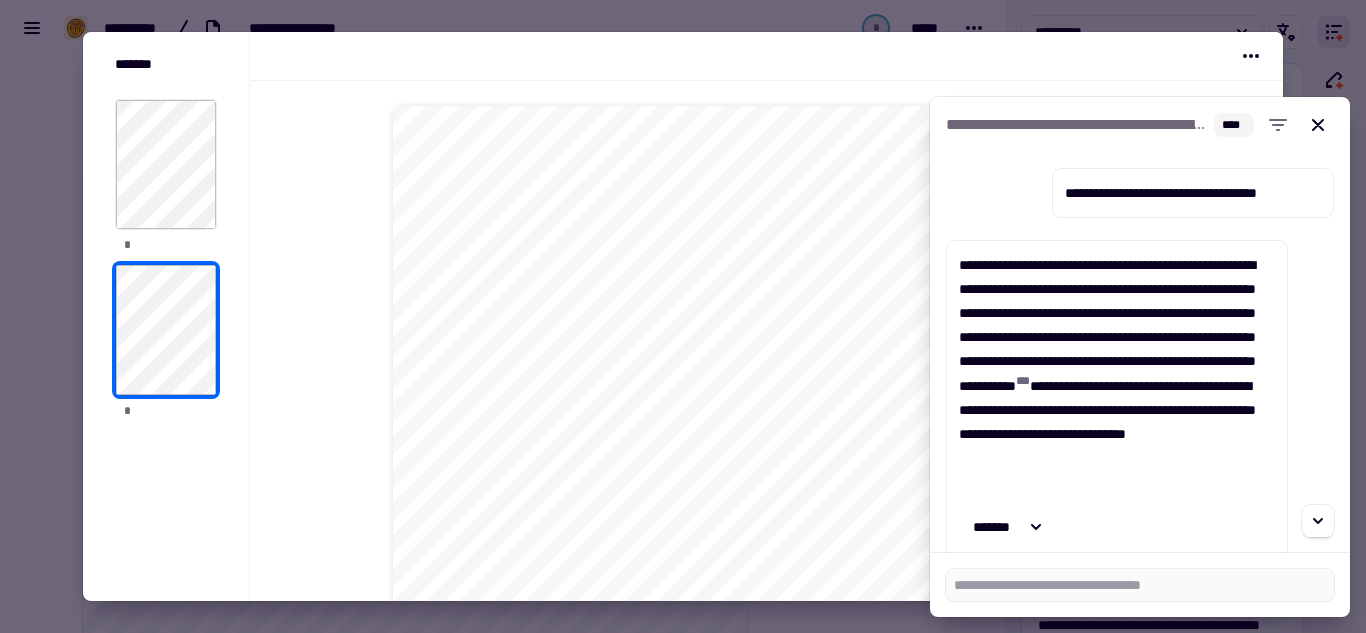 scroll, scrollTop: 1088, scrollLeft: 0, axis: vertical 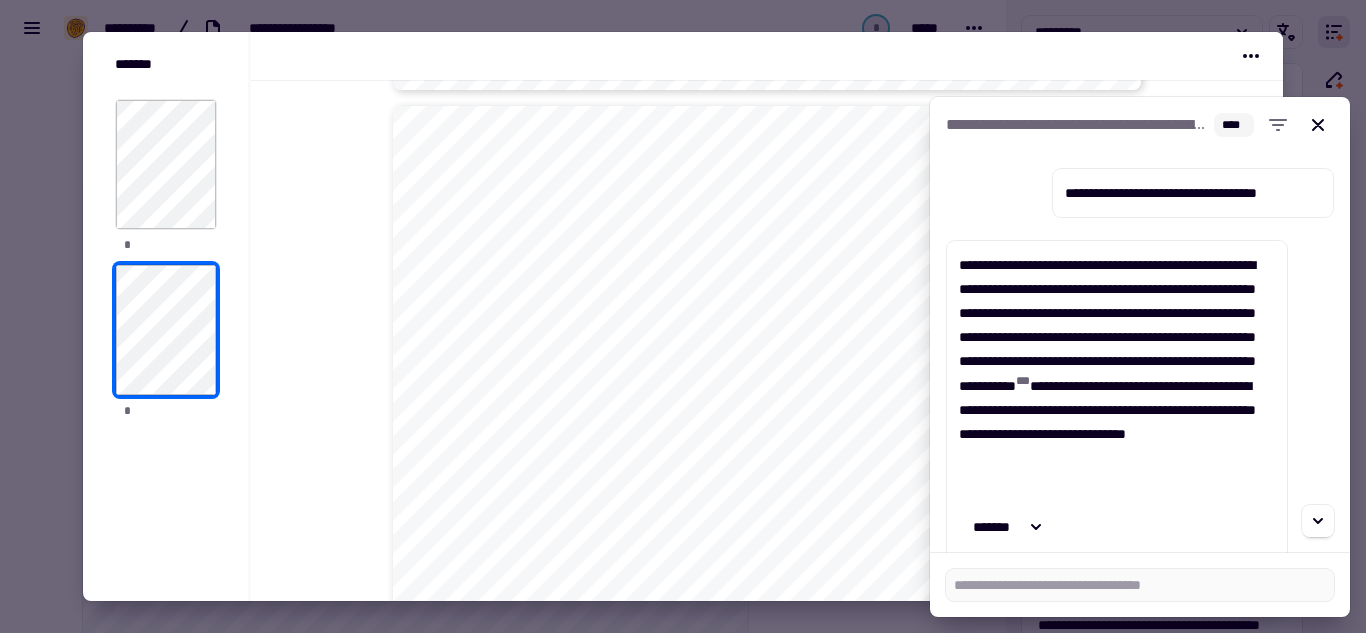 click 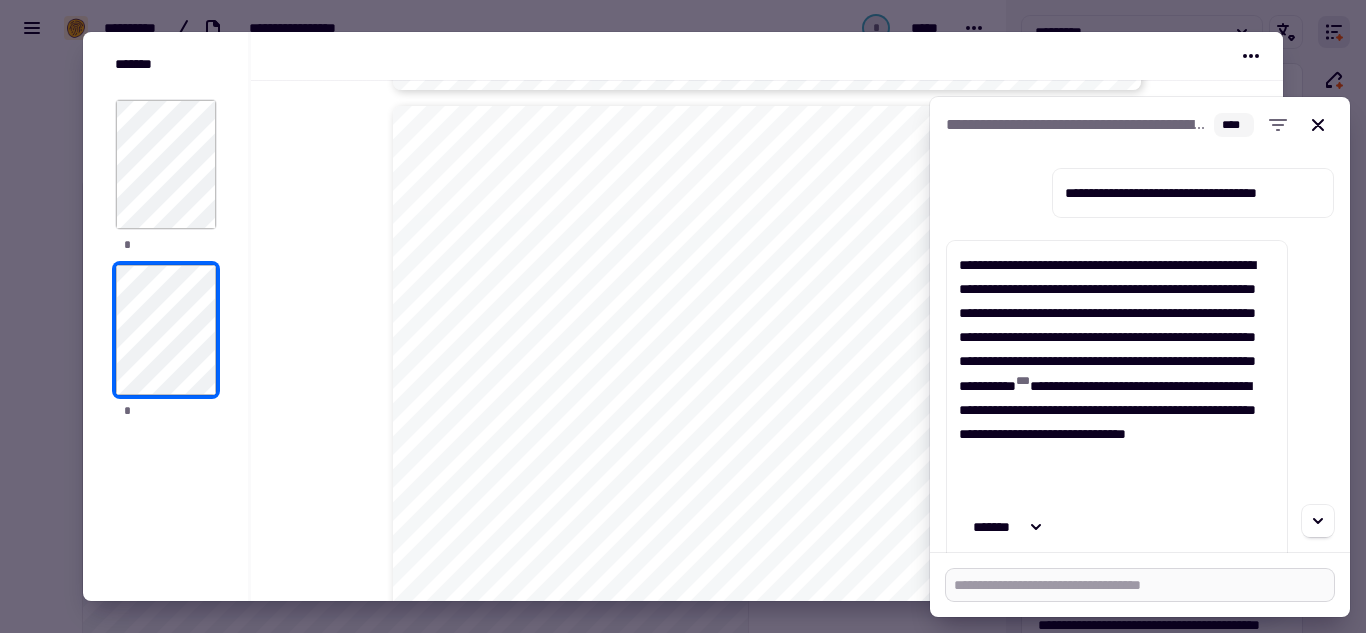 click at bounding box center [1140, 585] 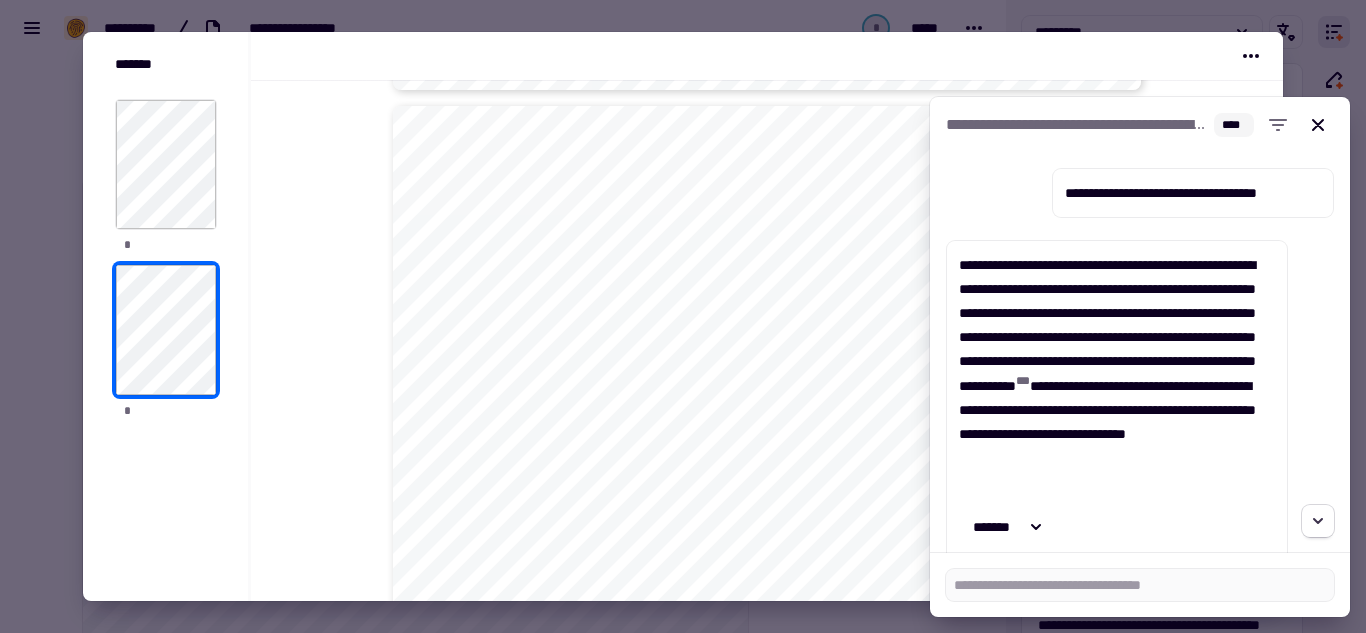 click 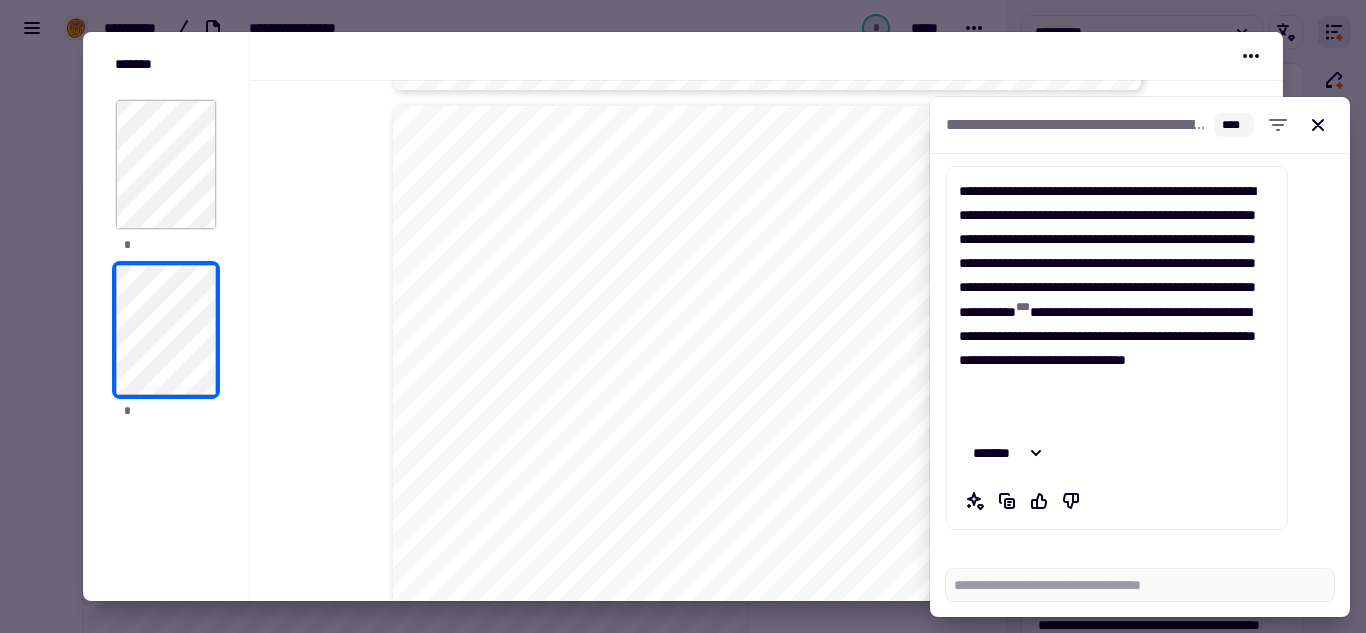 click on "**********" 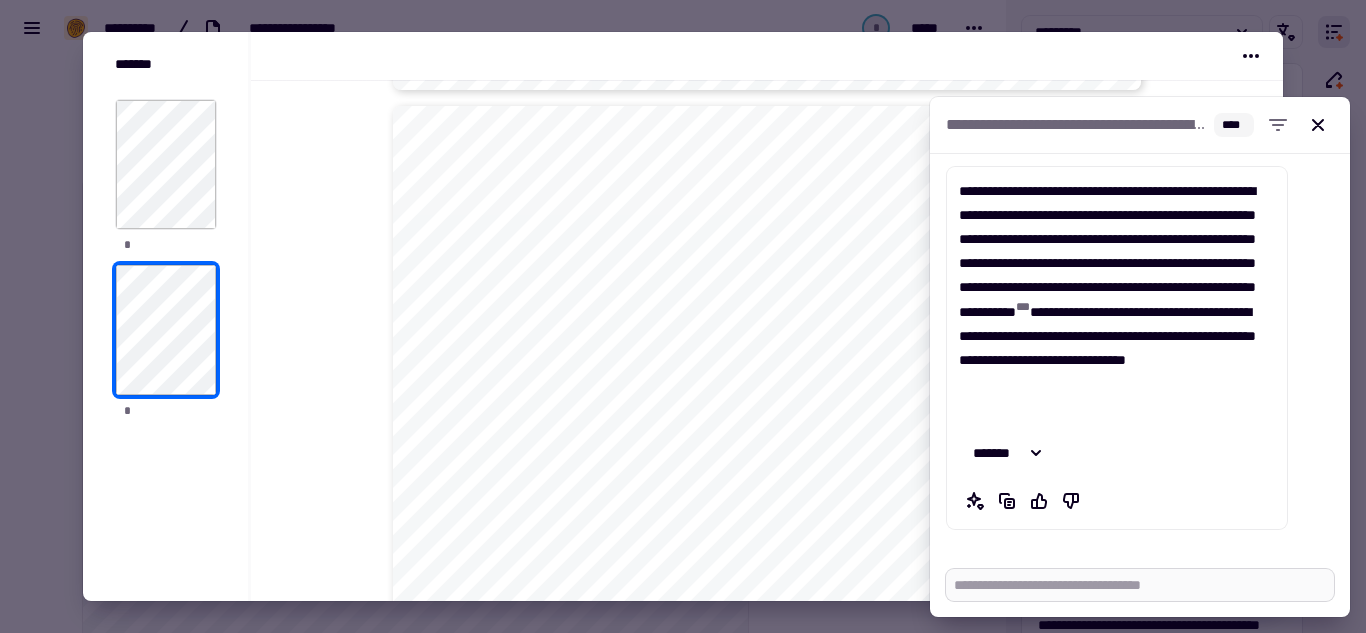 click at bounding box center [1140, 585] 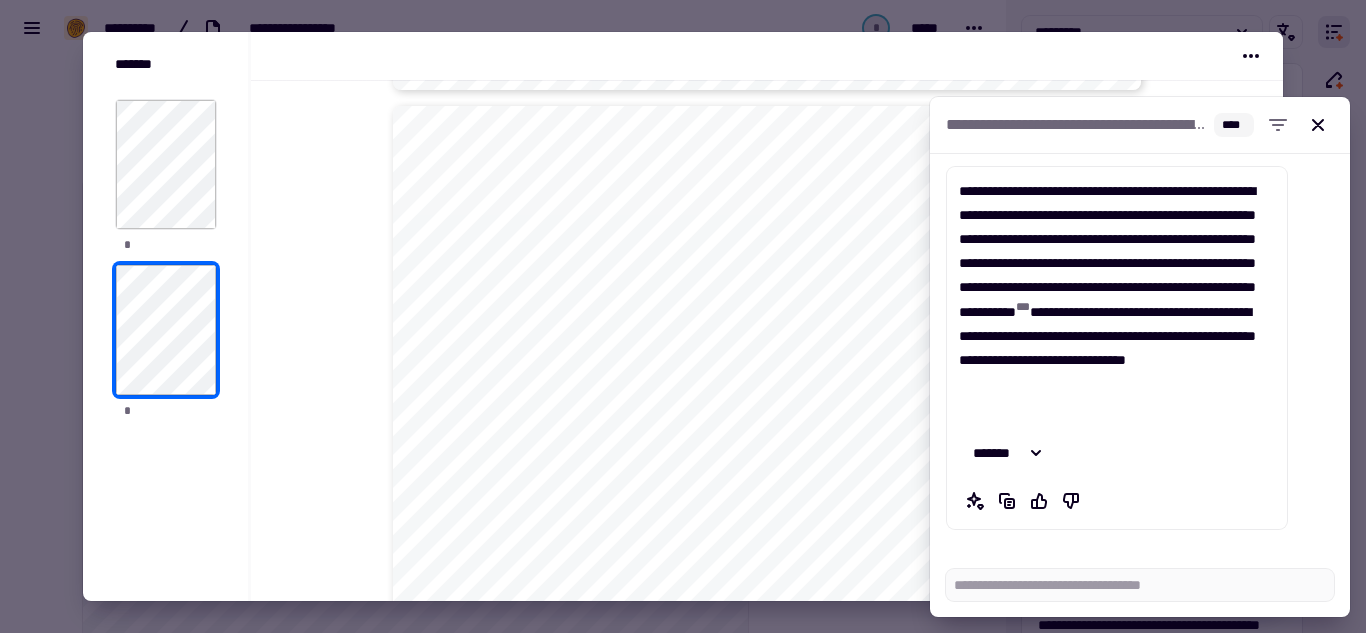 type on "*" 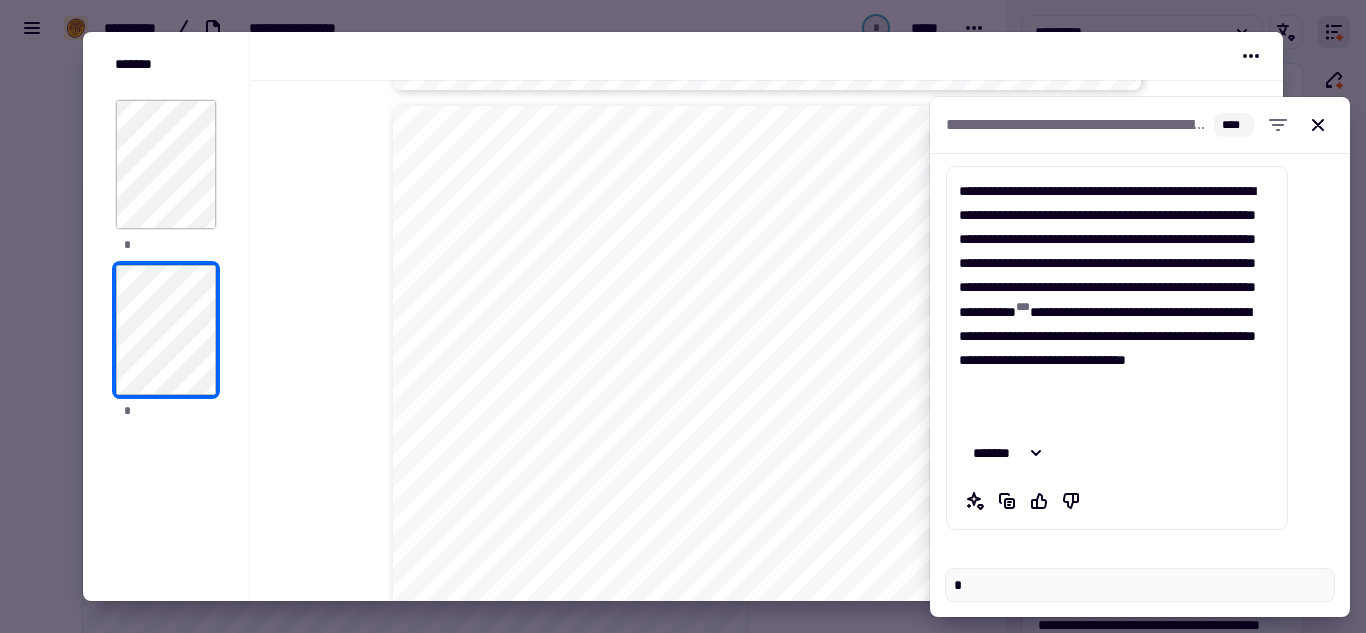 type on "*" 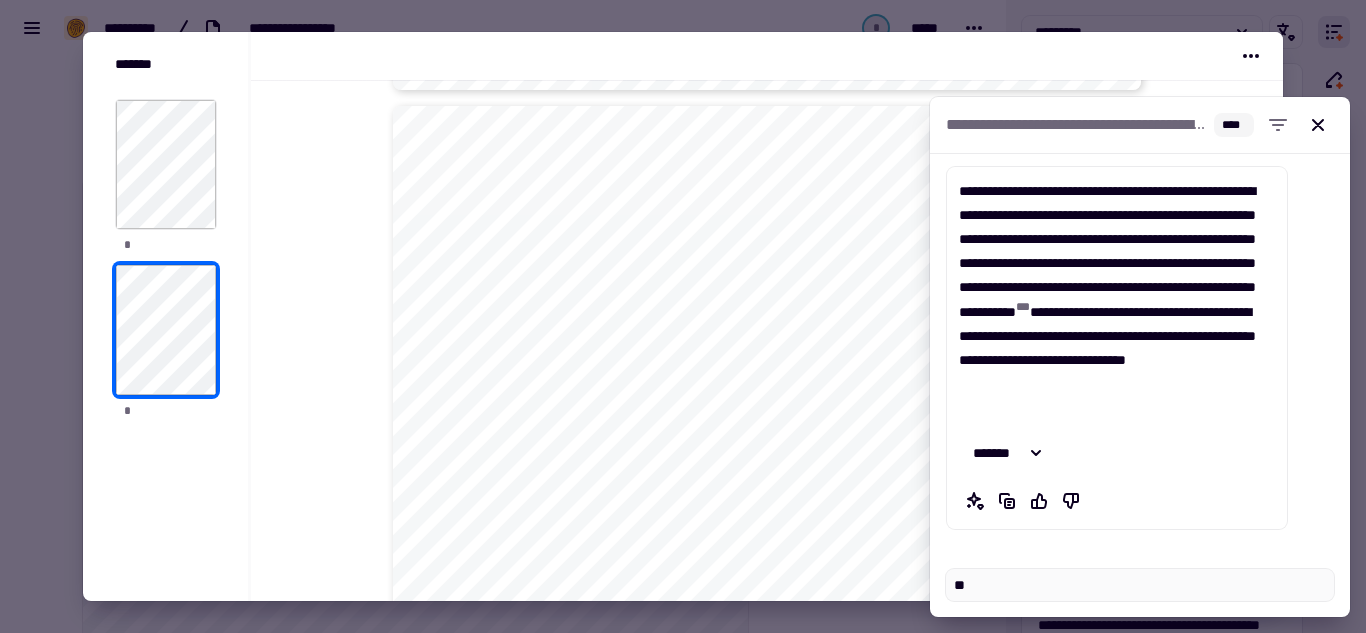 type on "*" 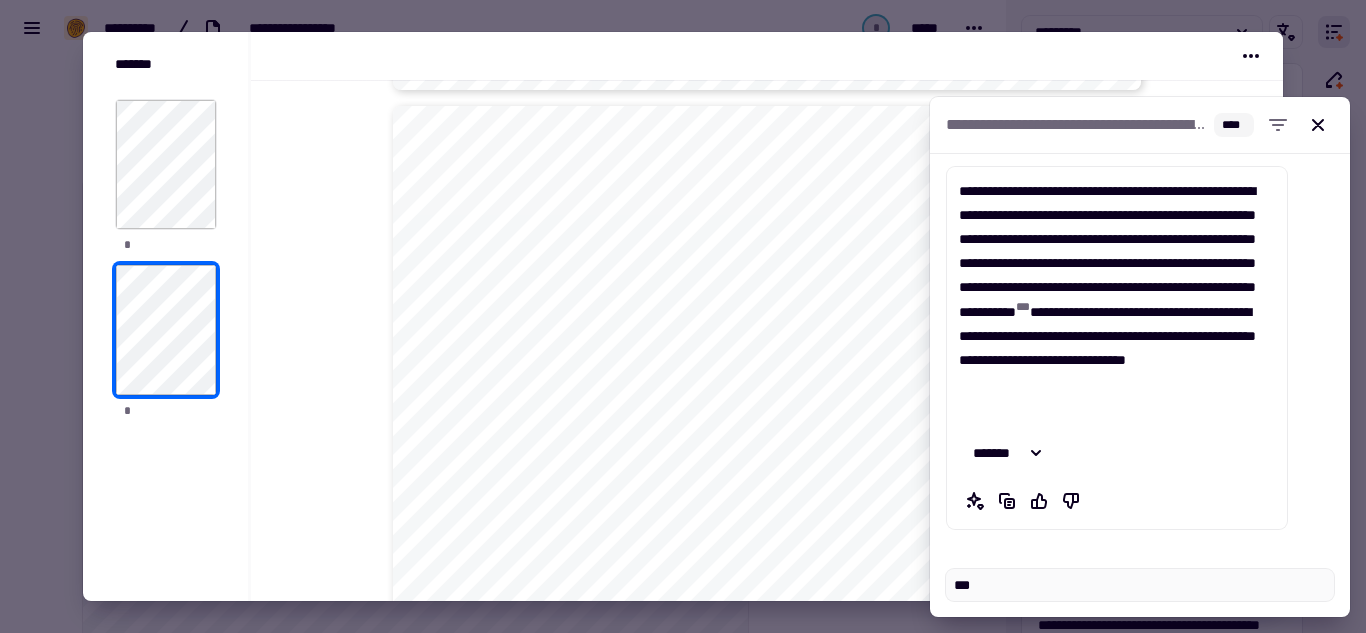 type on "*" 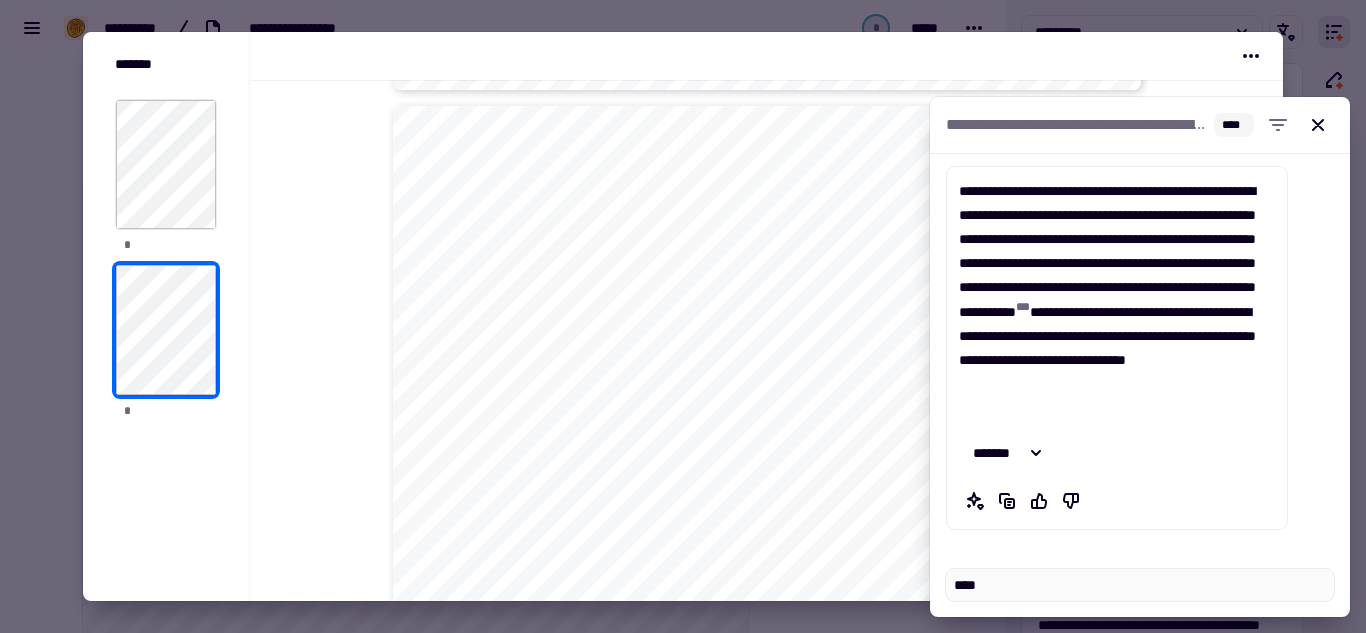 type on "*" 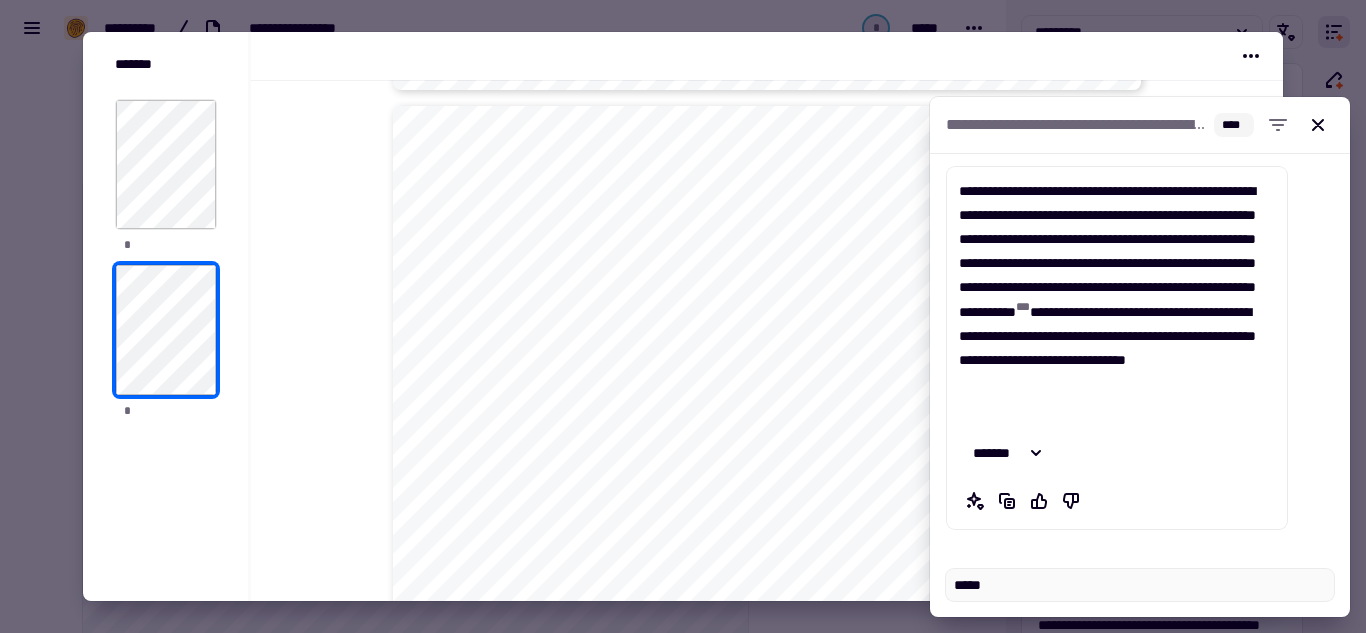 type on "*" 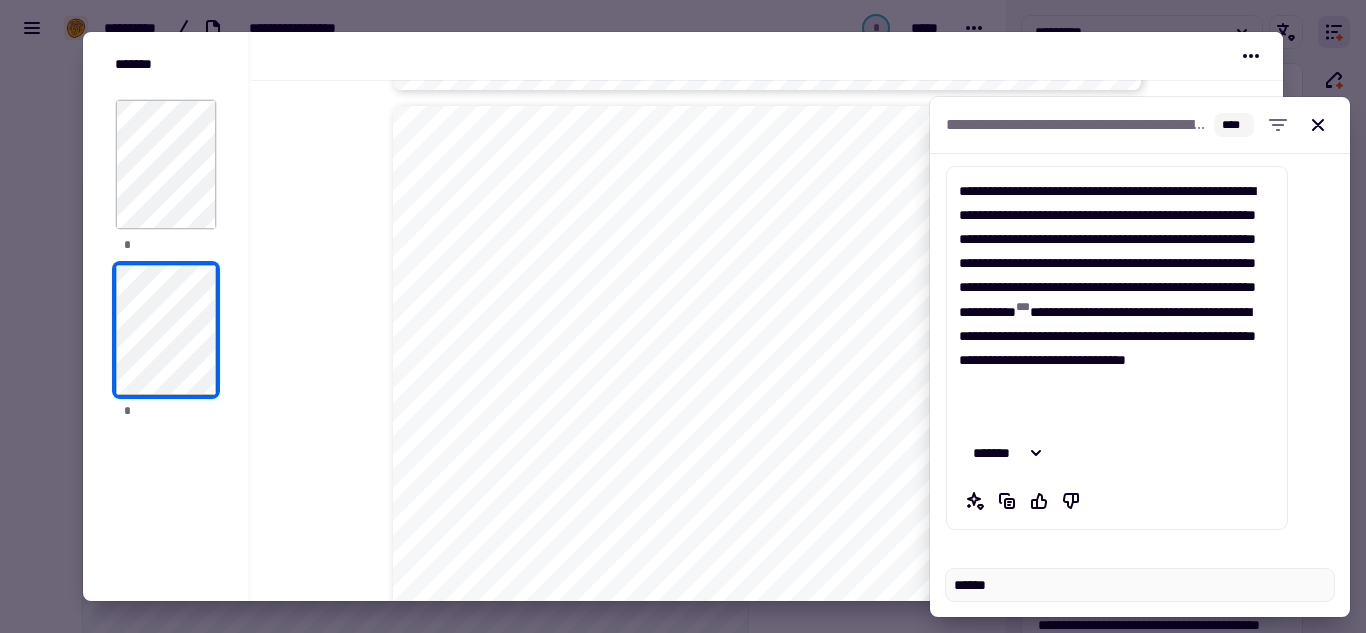 type on "*" 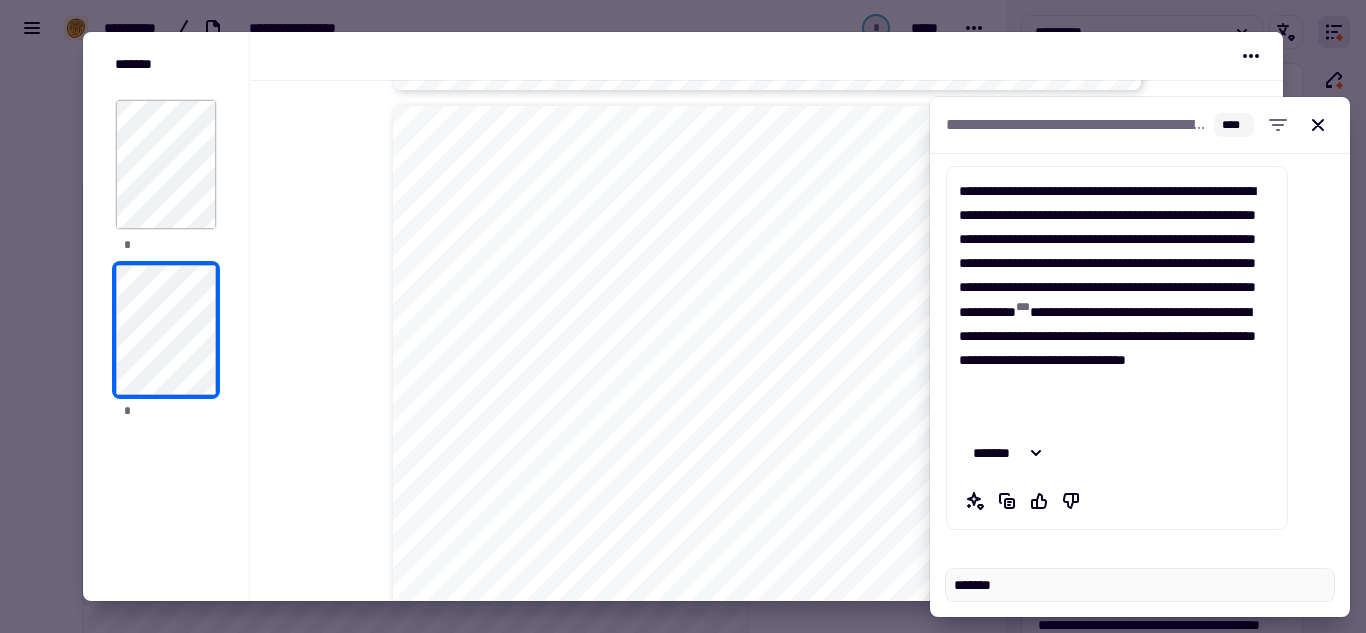 type on "*" 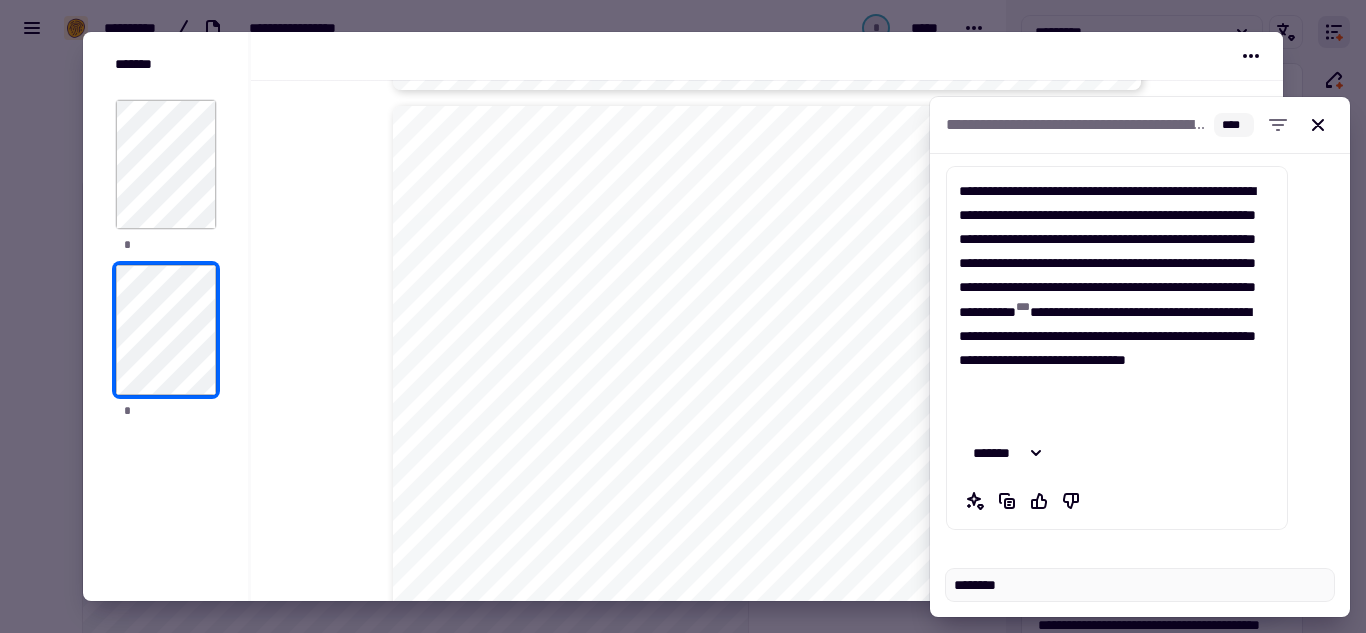 type on "*" 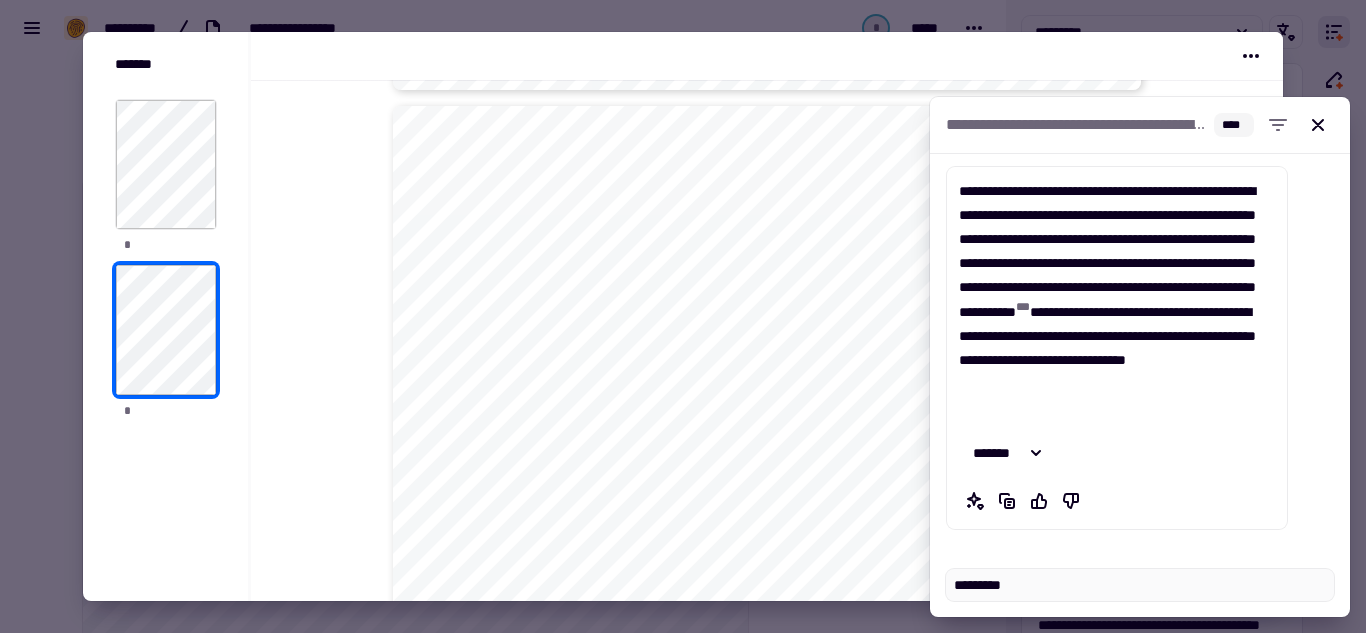 type on "*" 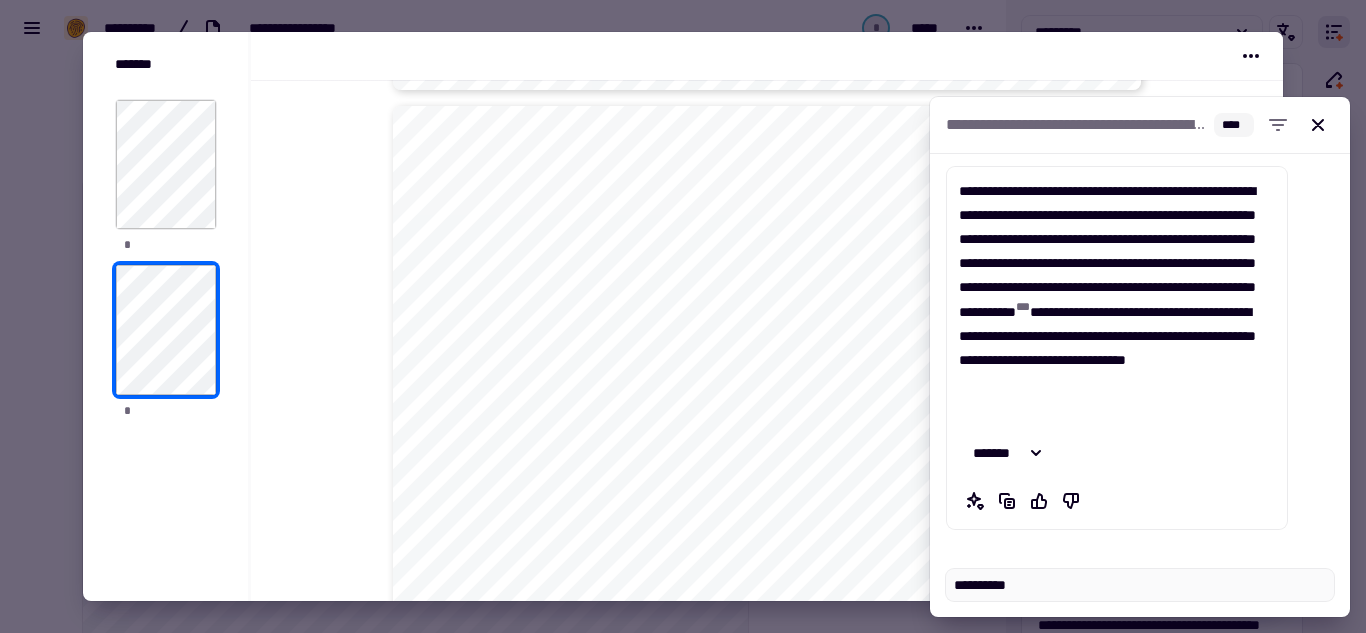 type on "*" 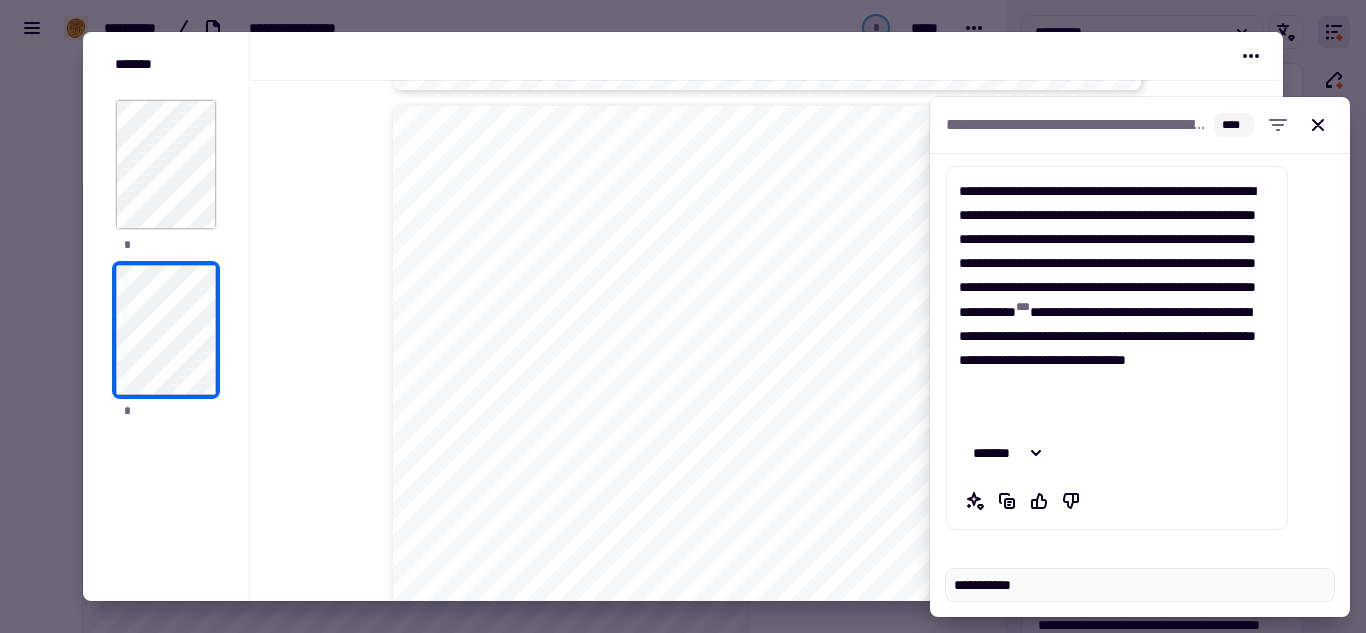 type on "*" 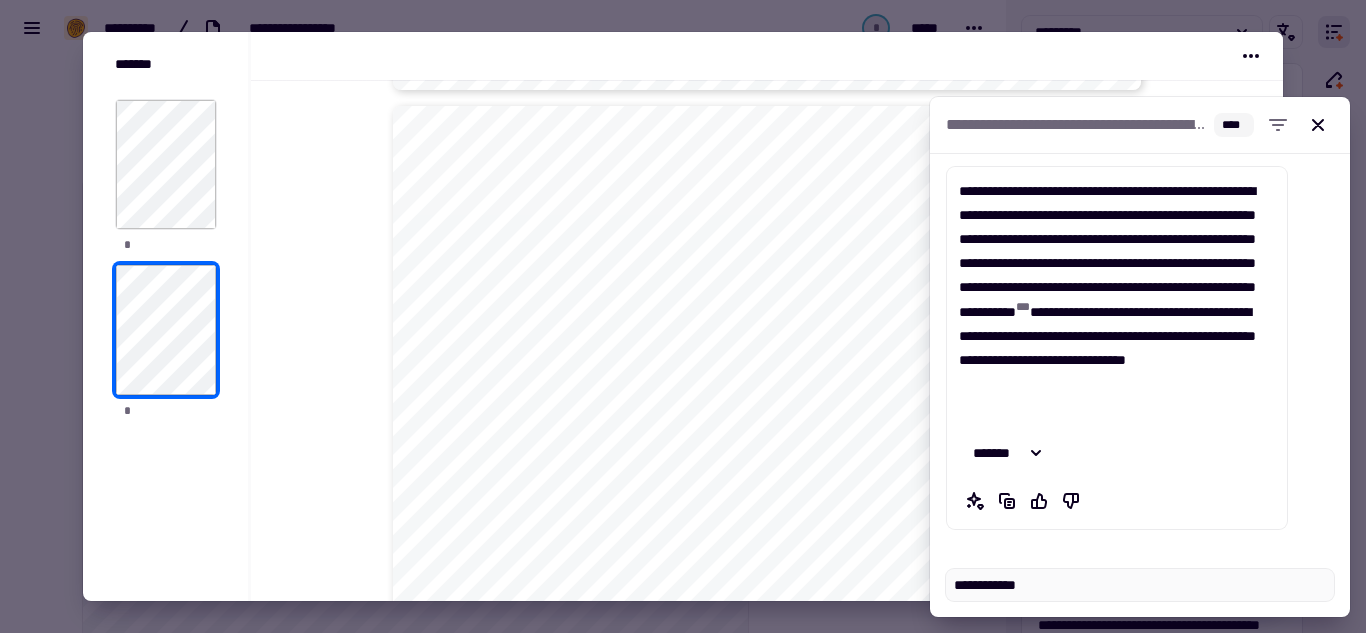 type on "*" 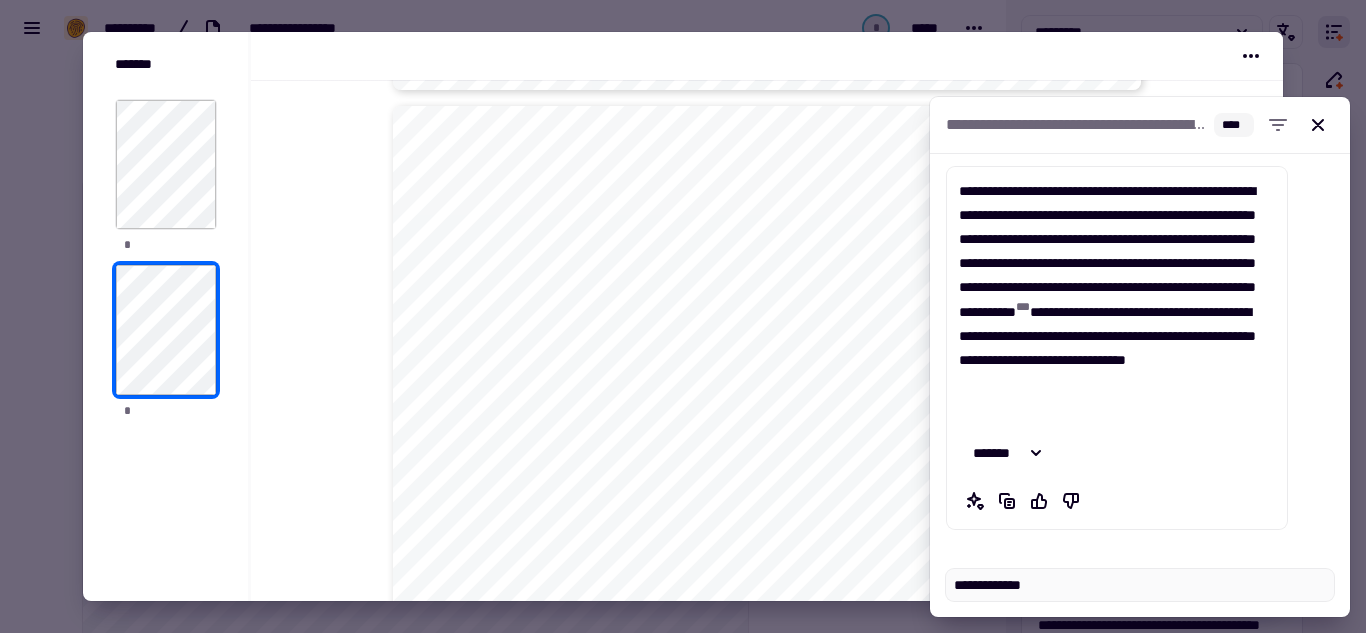 type on "*" 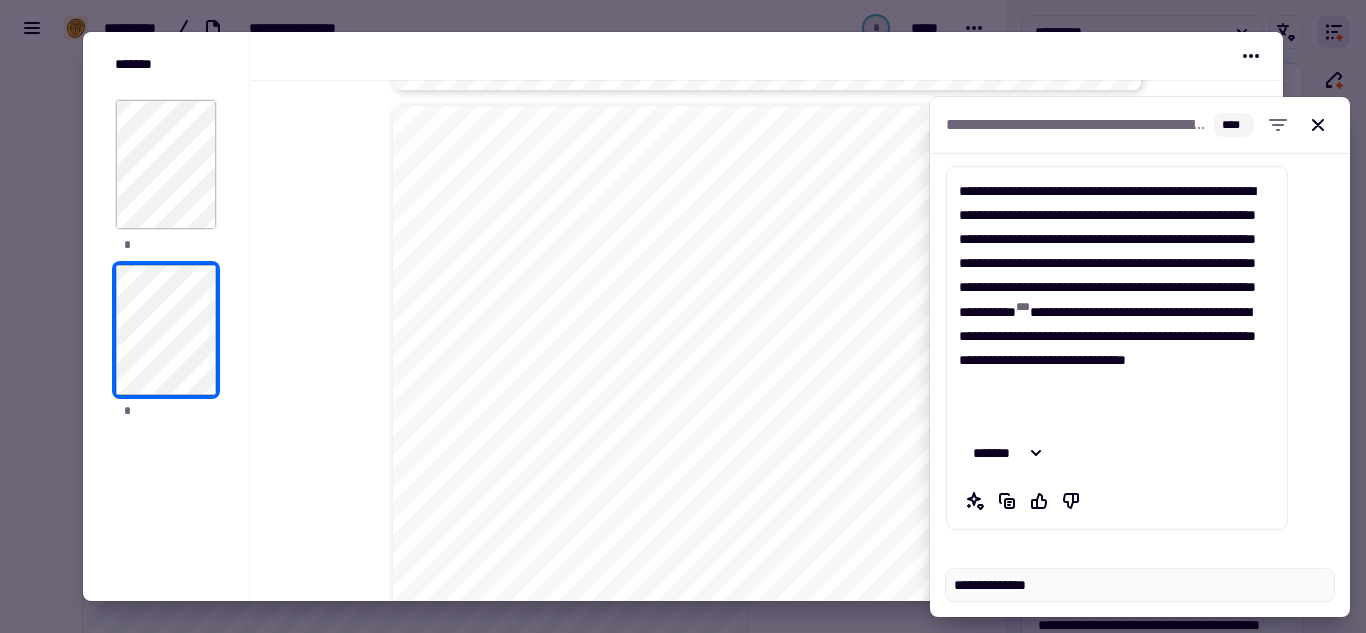 type on "*" 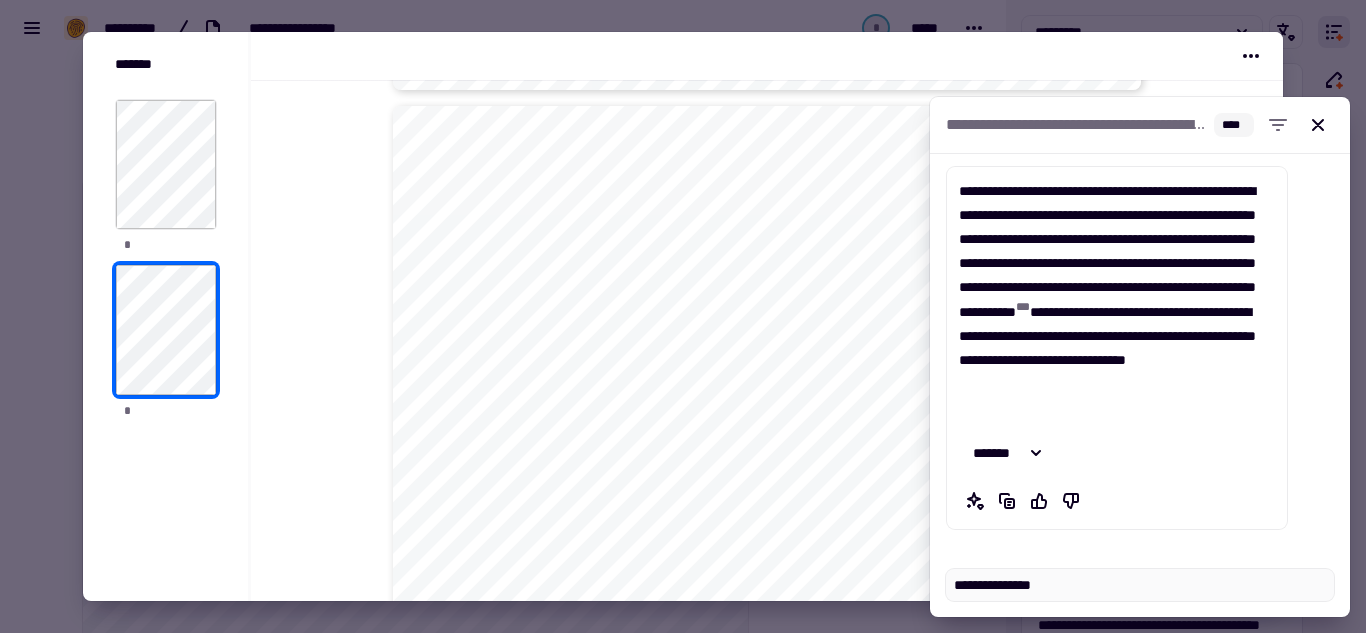 type on "*" 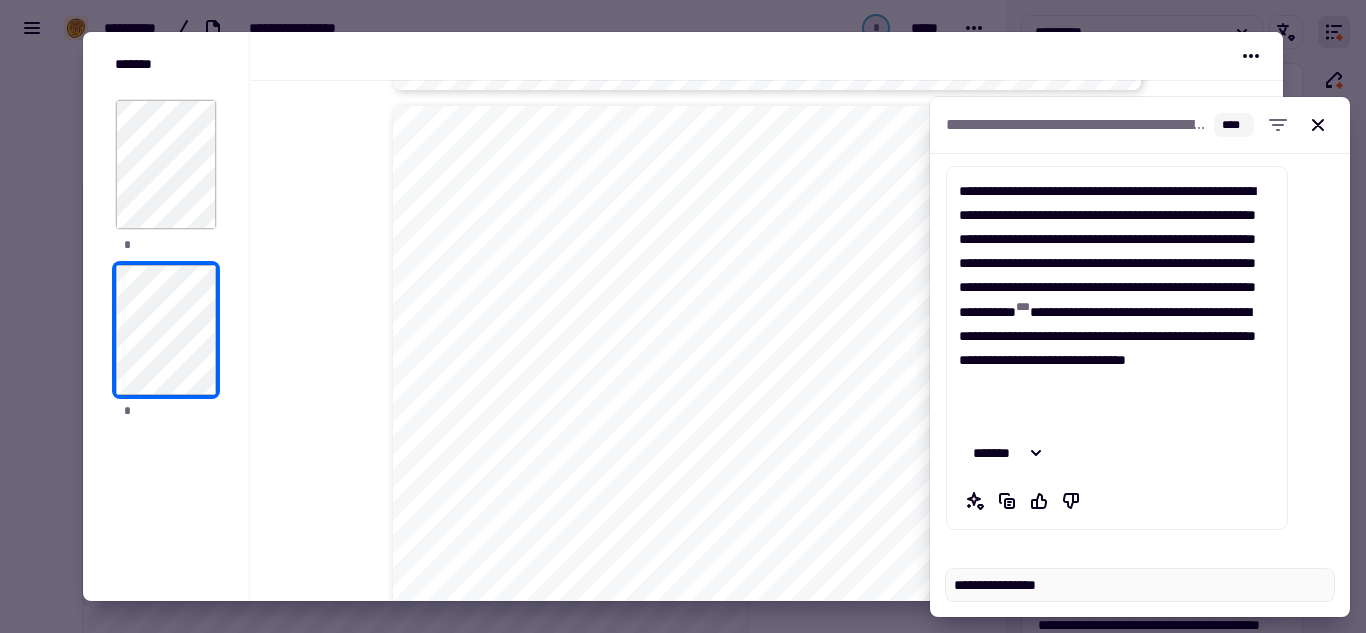 type on "*" 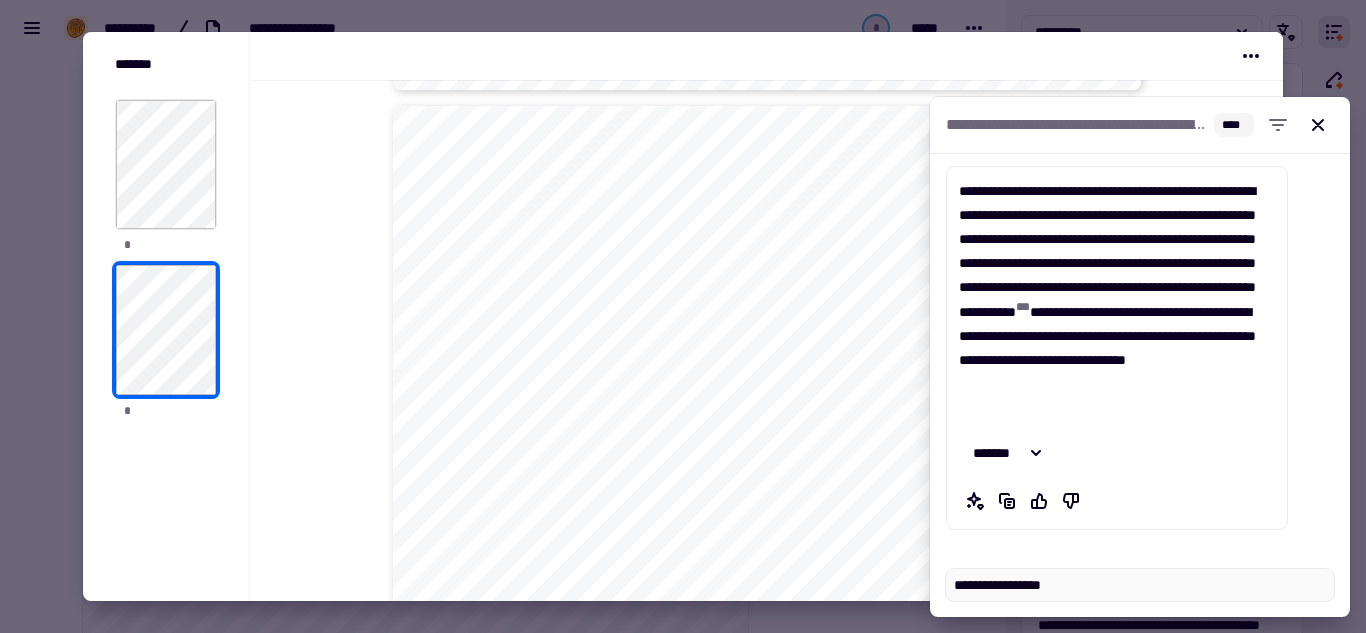 type on "*" 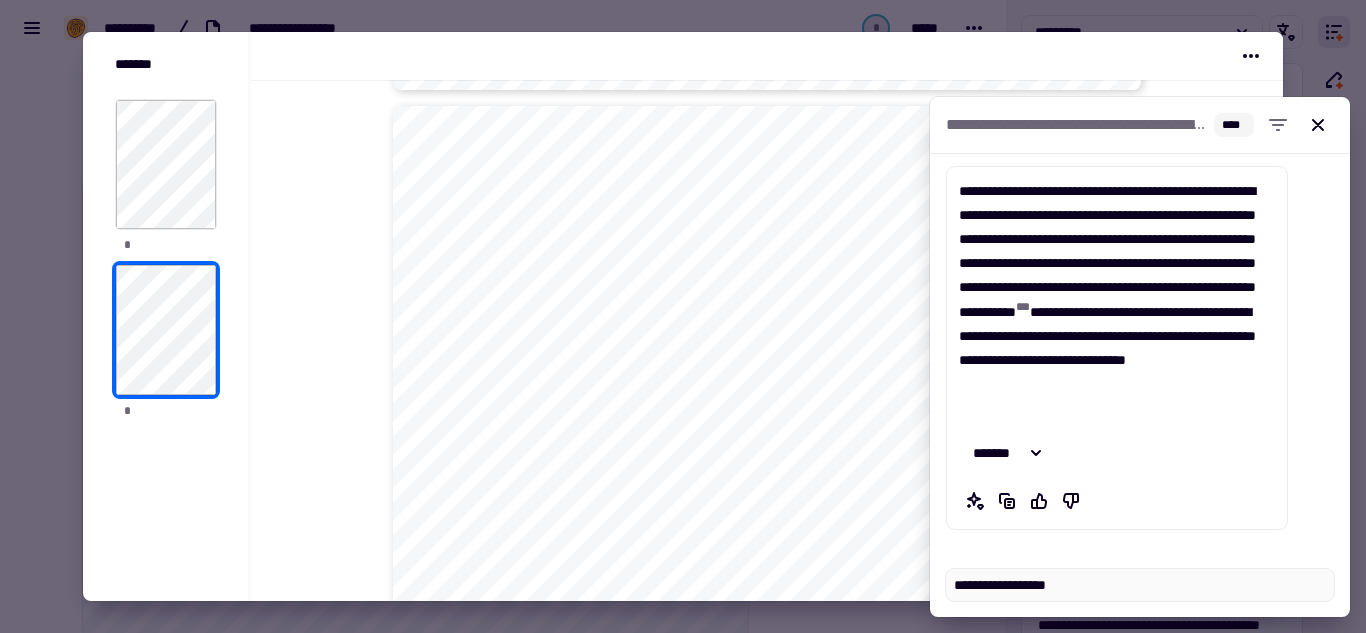 type on "*" 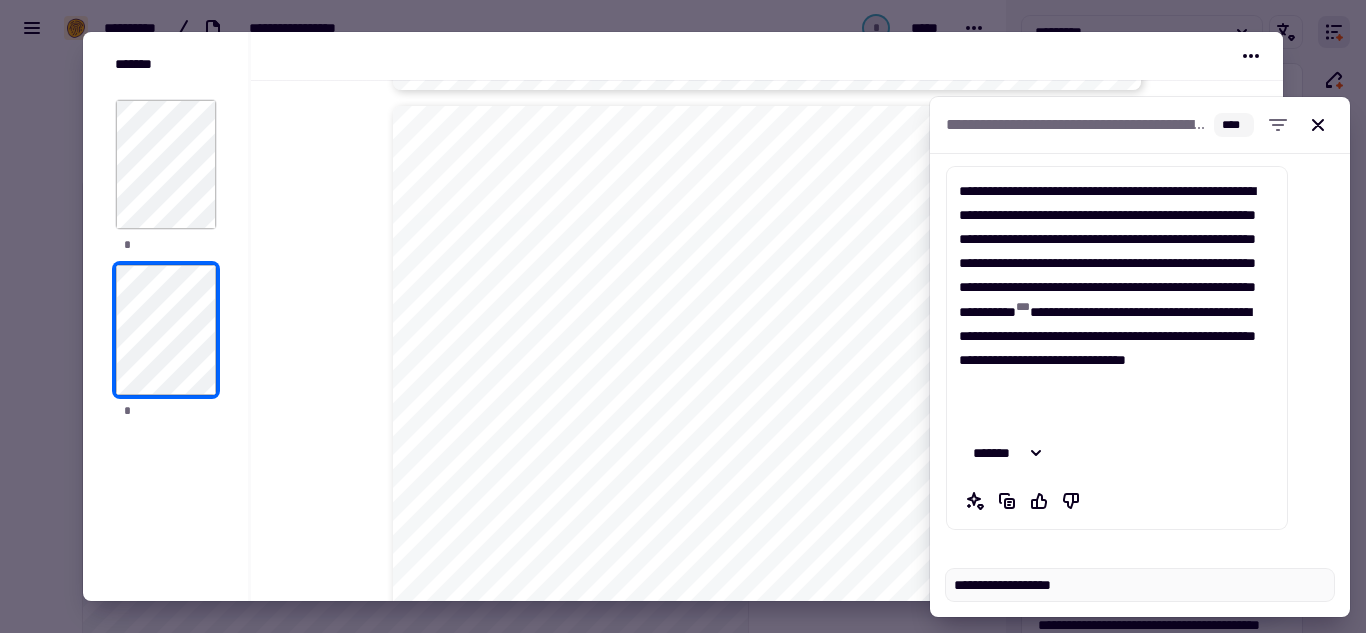 type on "*" 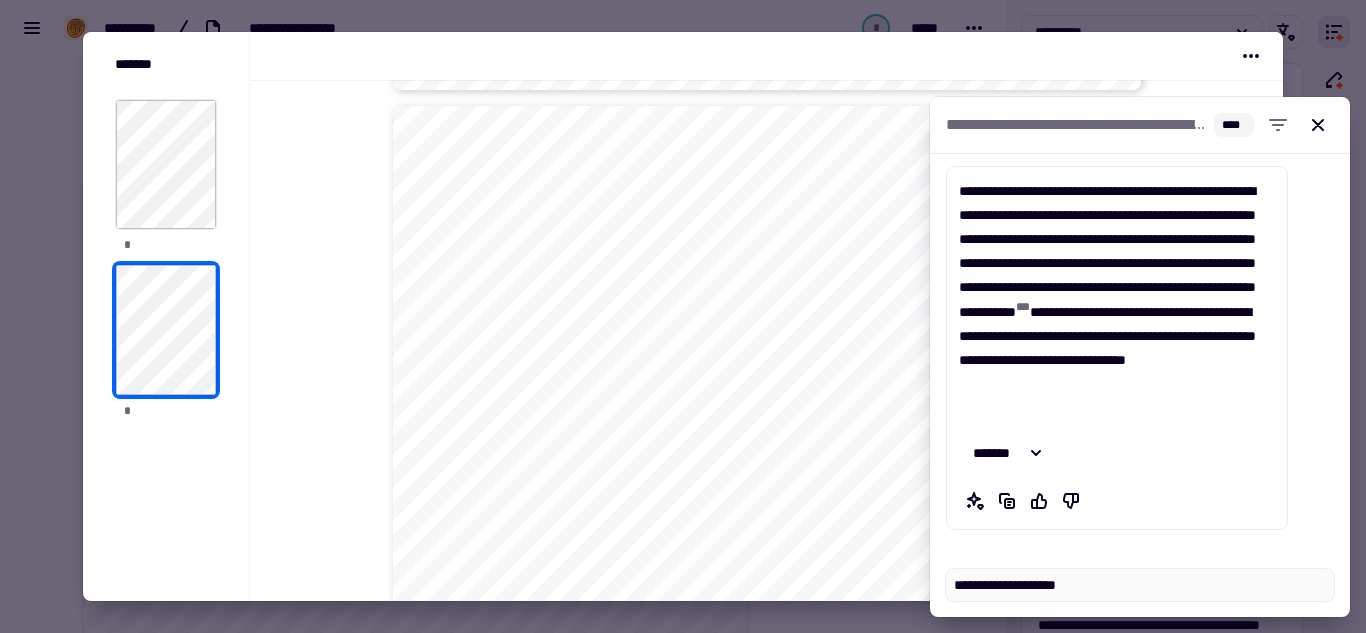 type on "*" 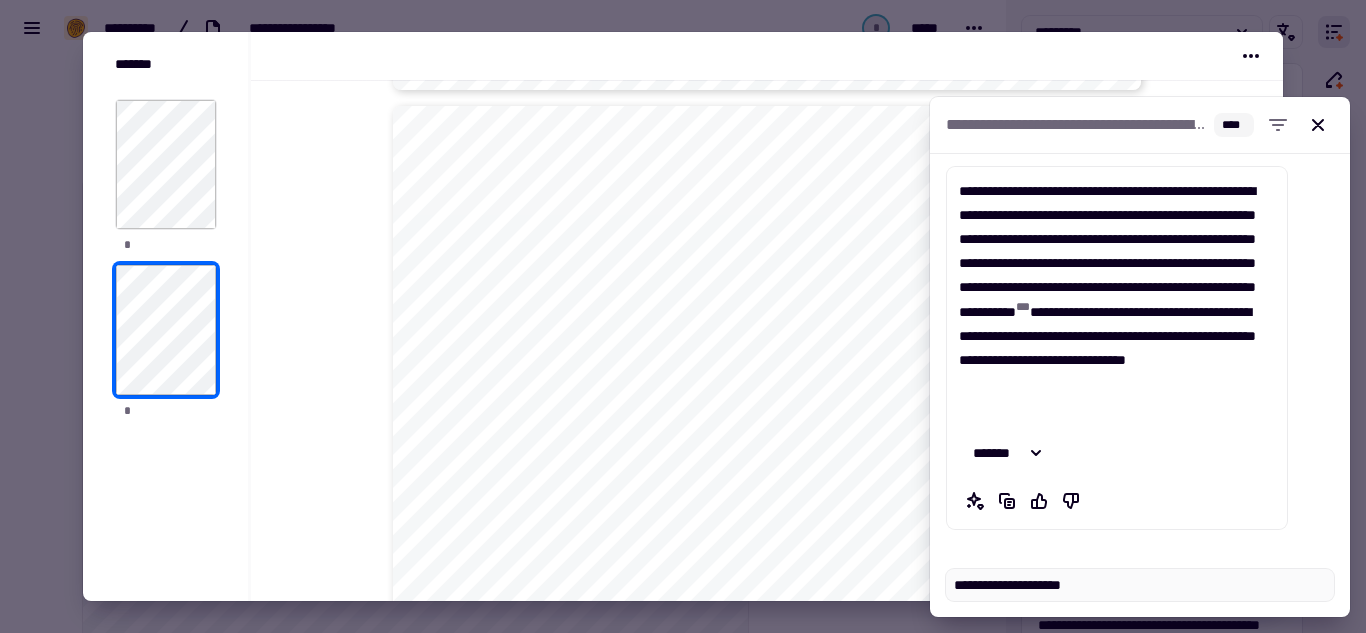 type on "*" 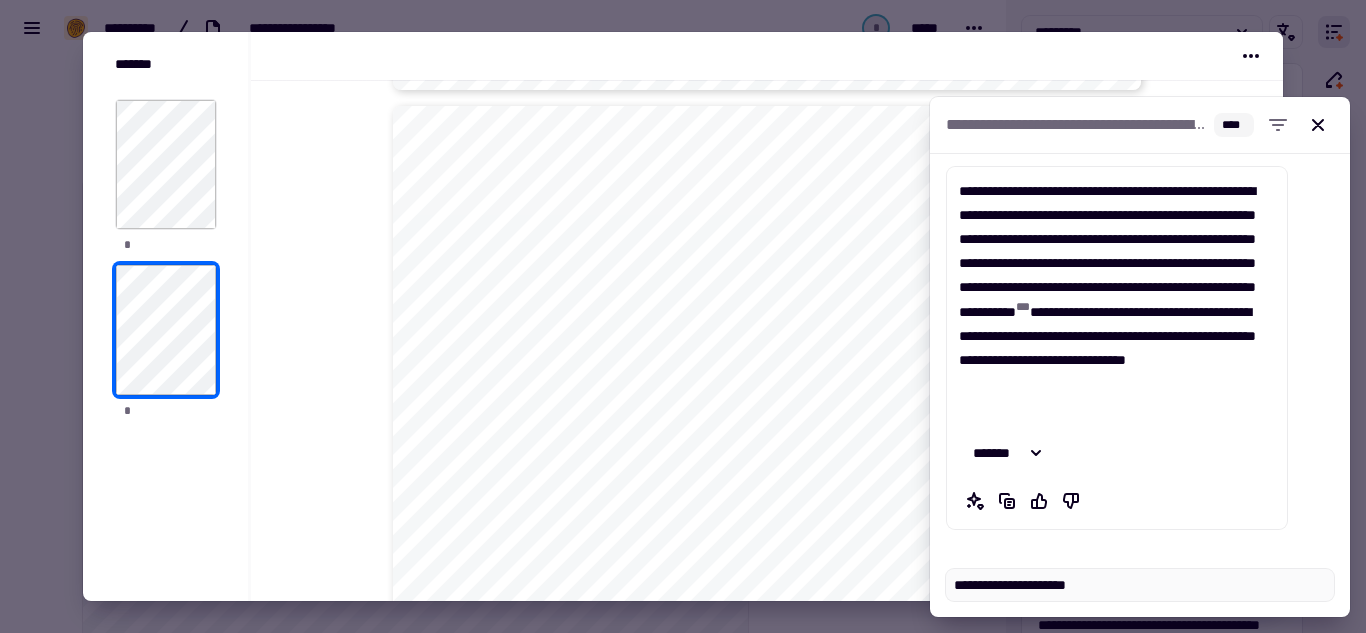 type on "*" 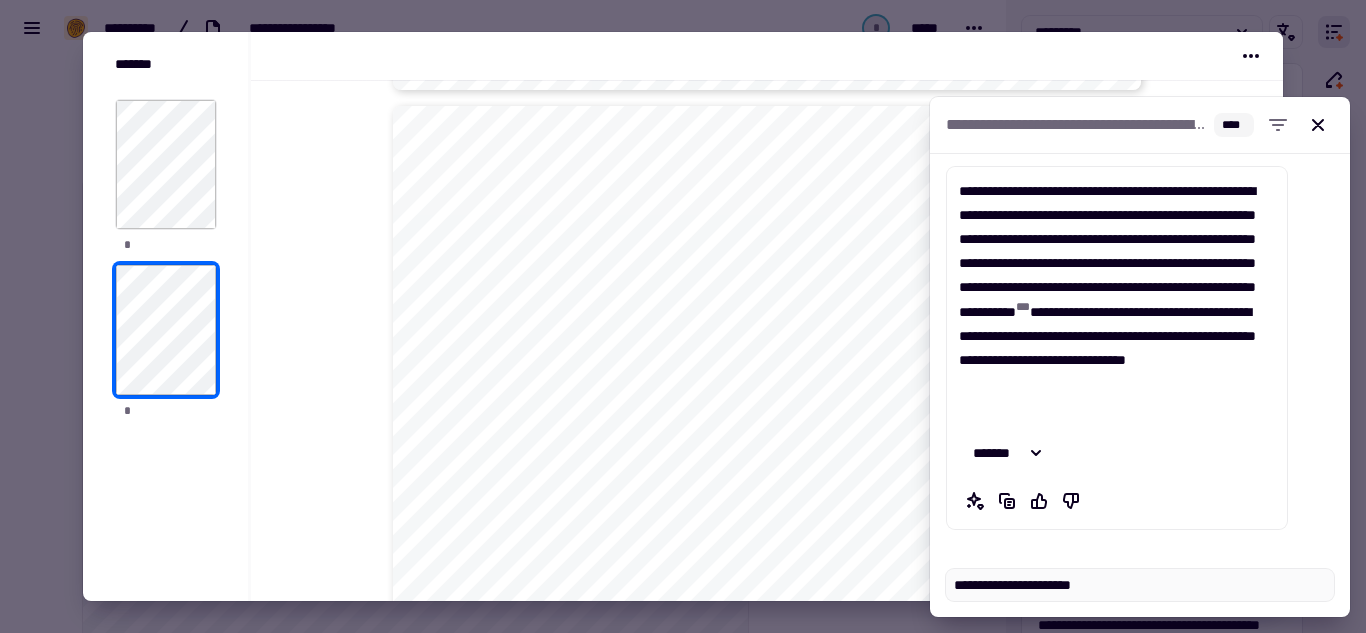 type on "*" 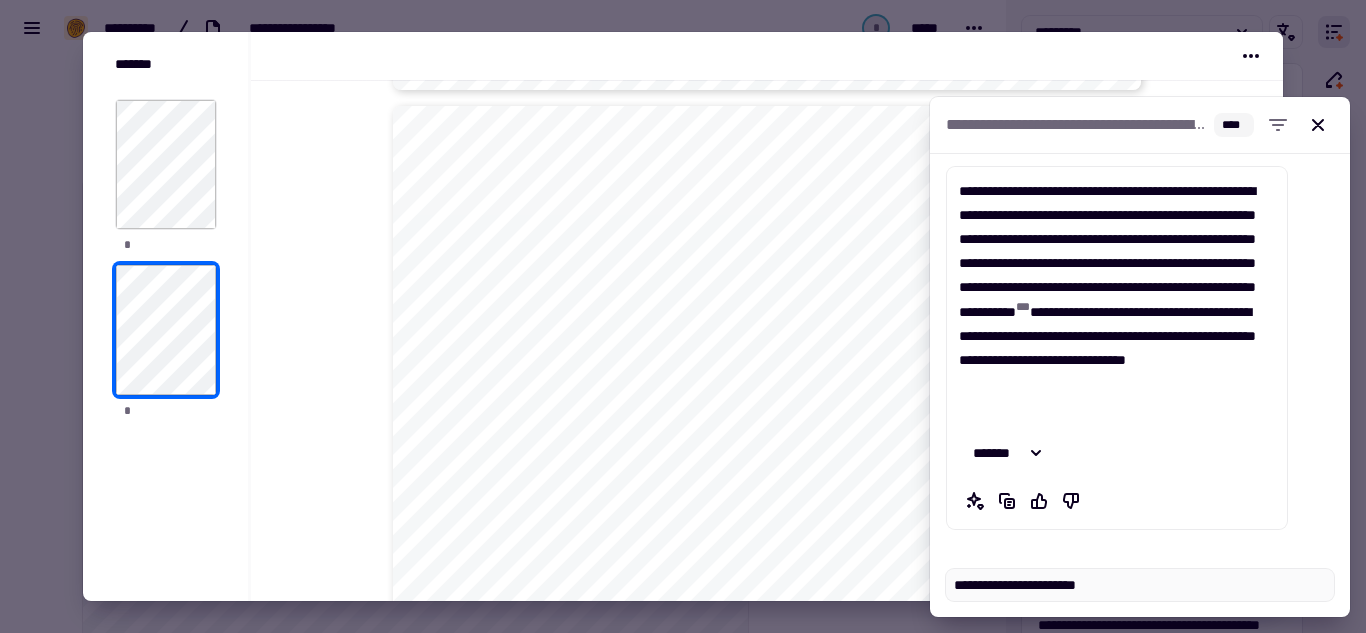 type on "*" 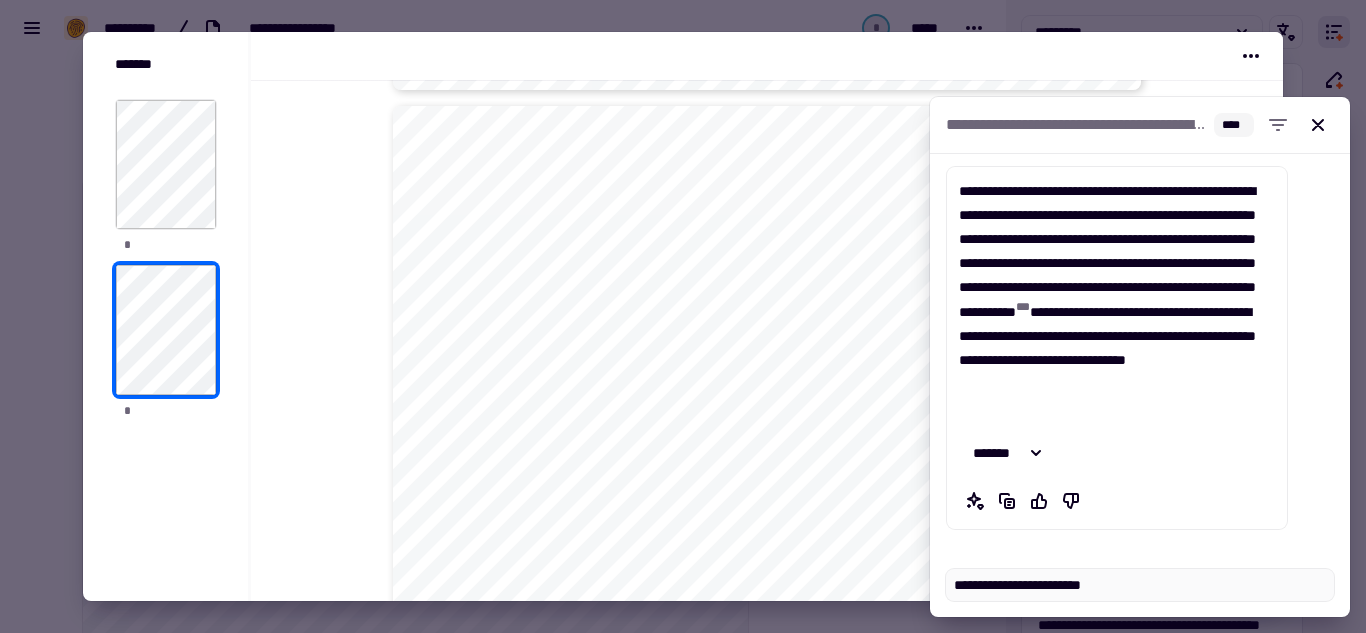 type on "*" 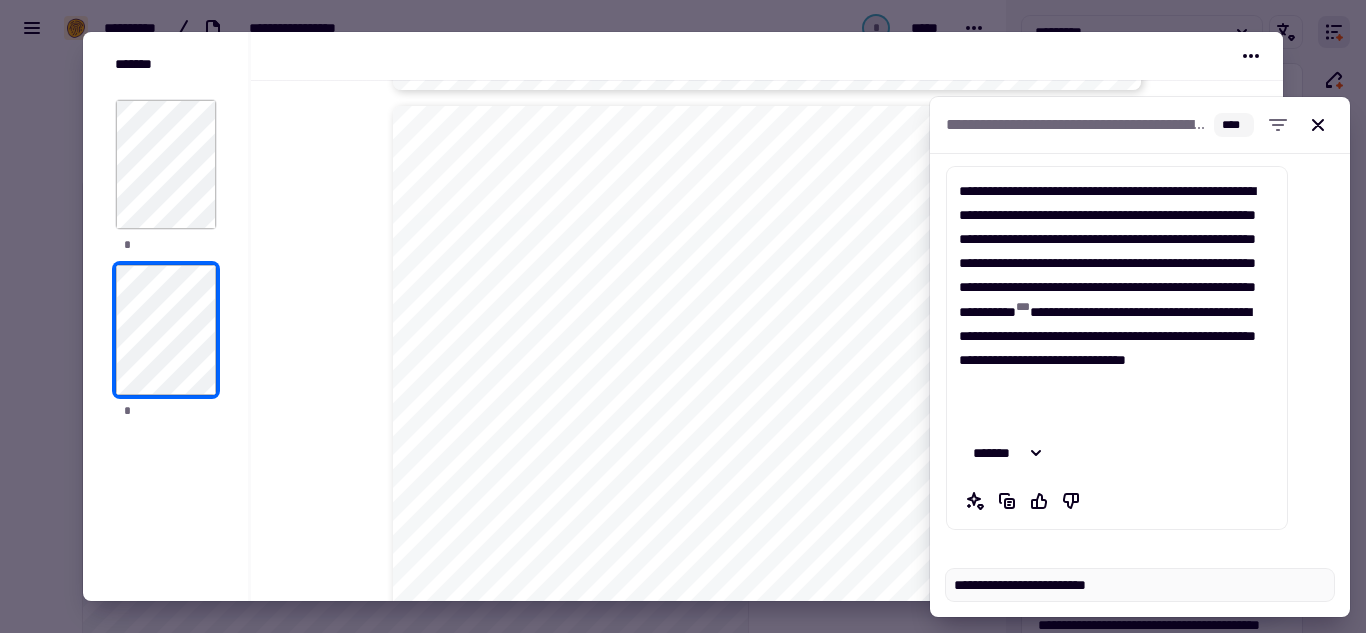 type on "*" 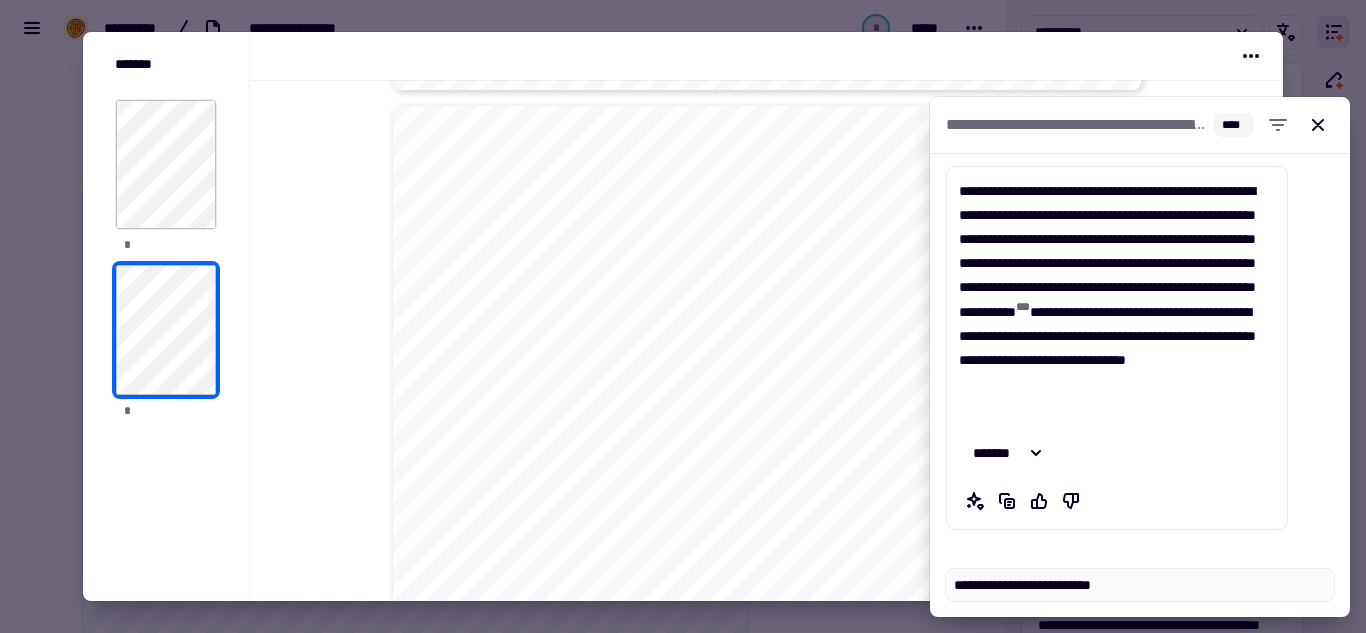 type on "*" 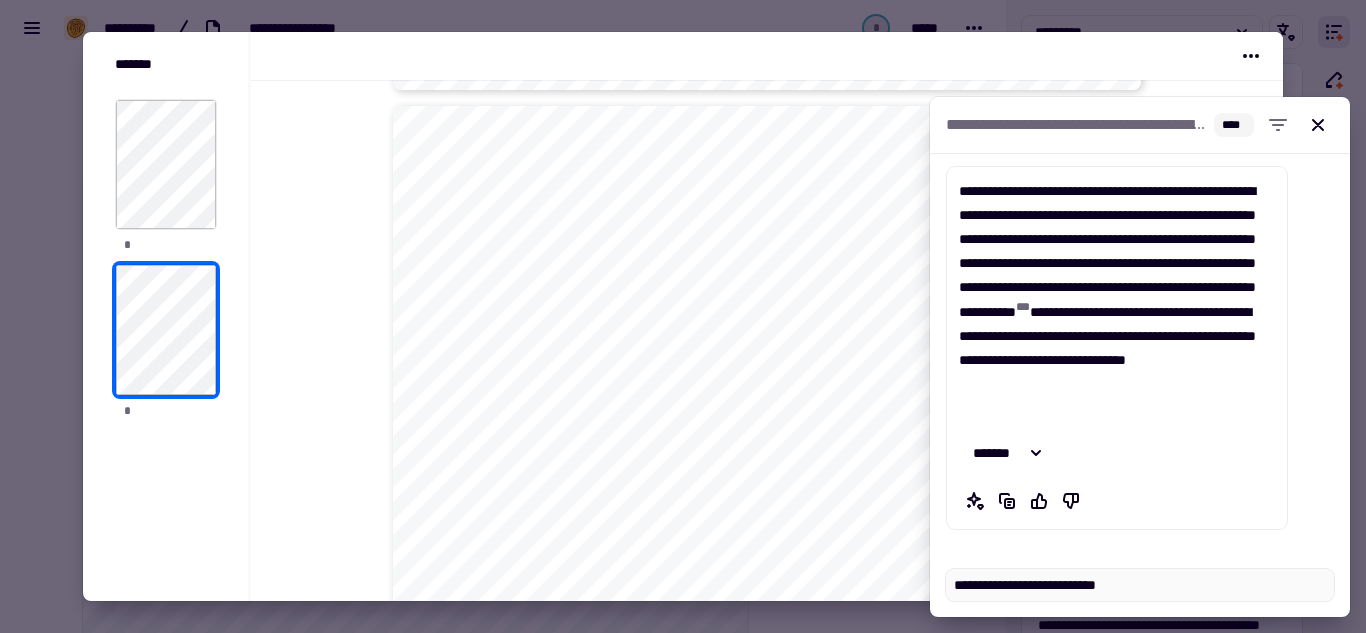 type on "*" 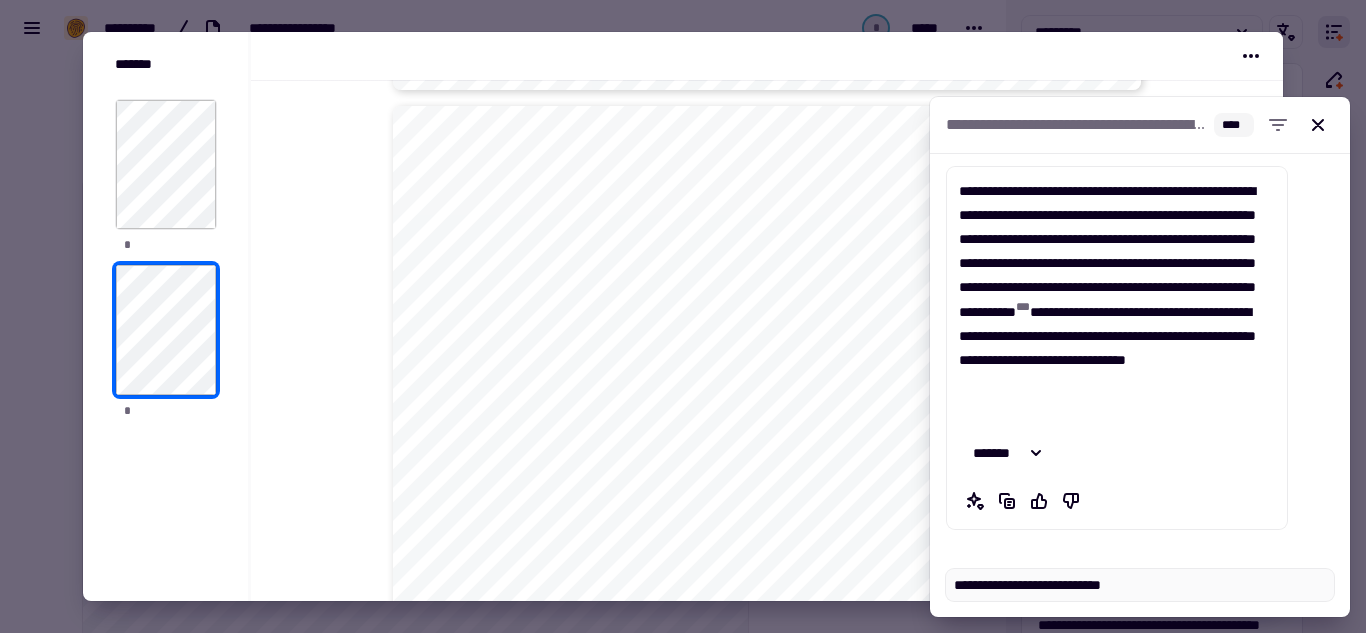 type on "*" 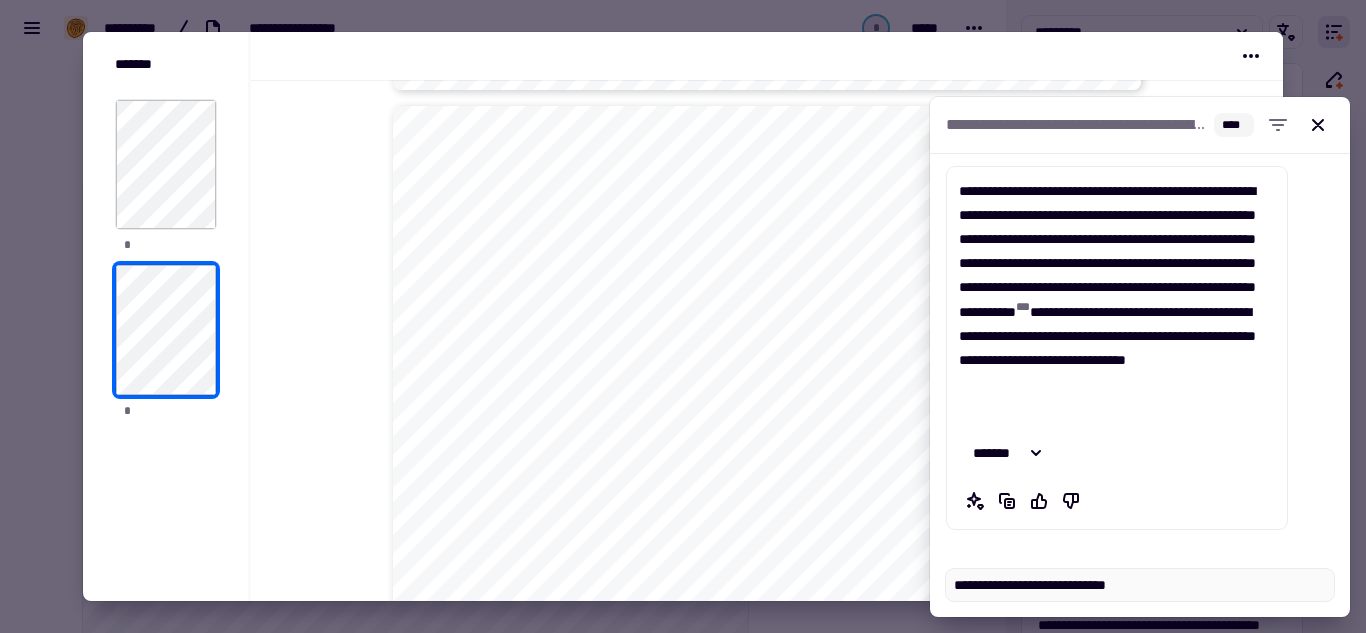 type on "*" 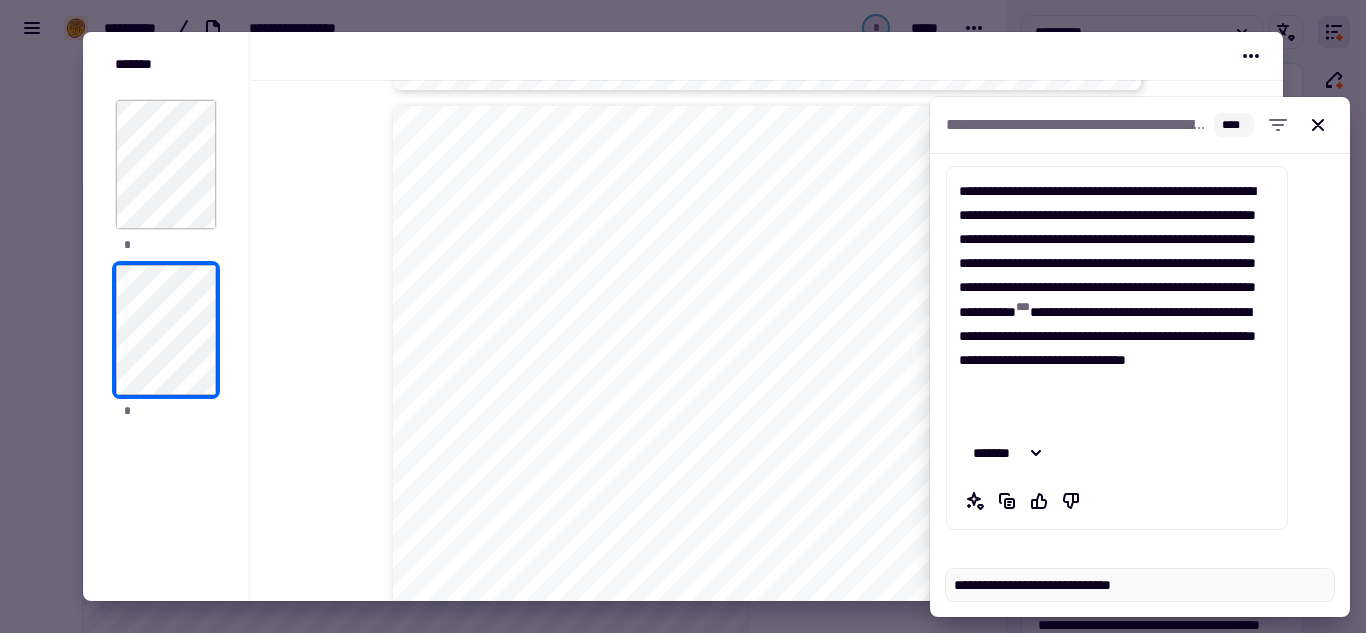 type on "*" 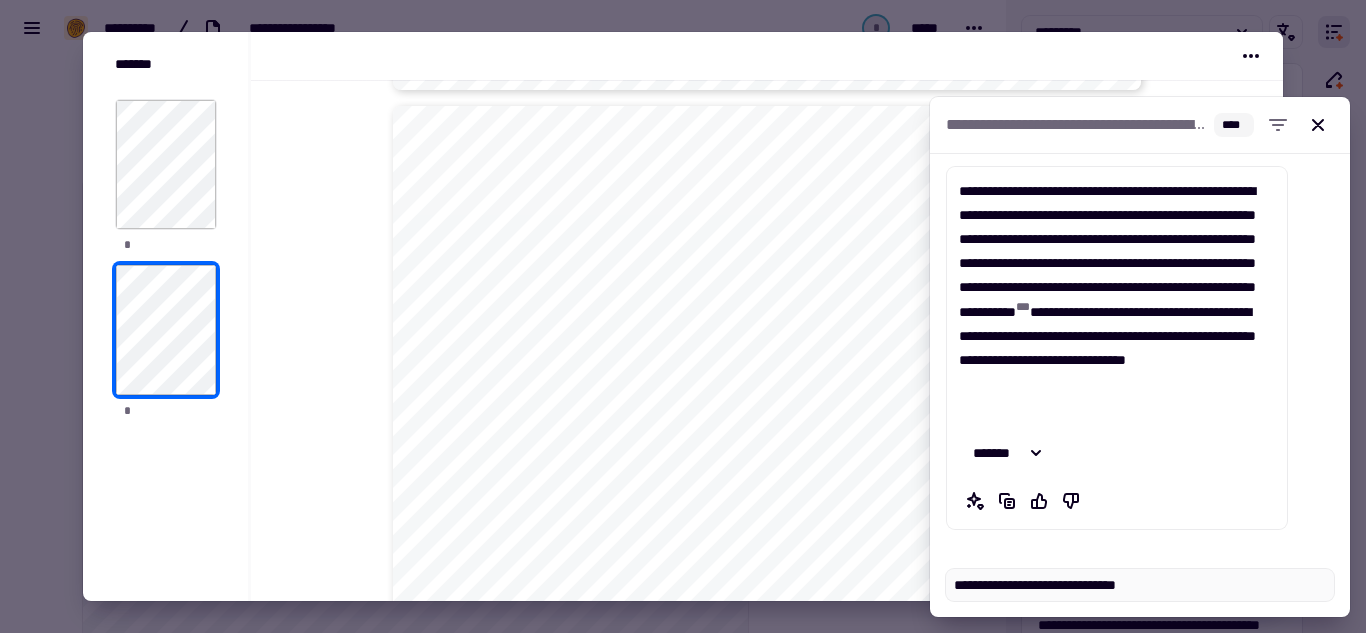 type on "*" 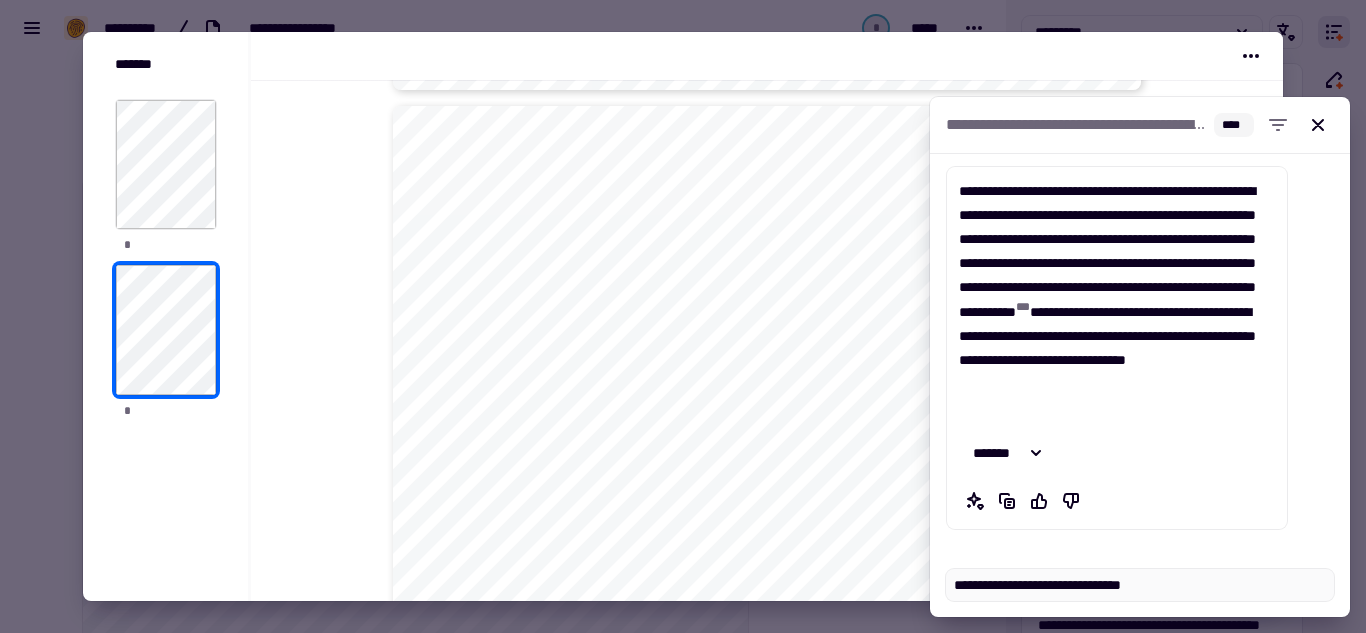 type on "*" 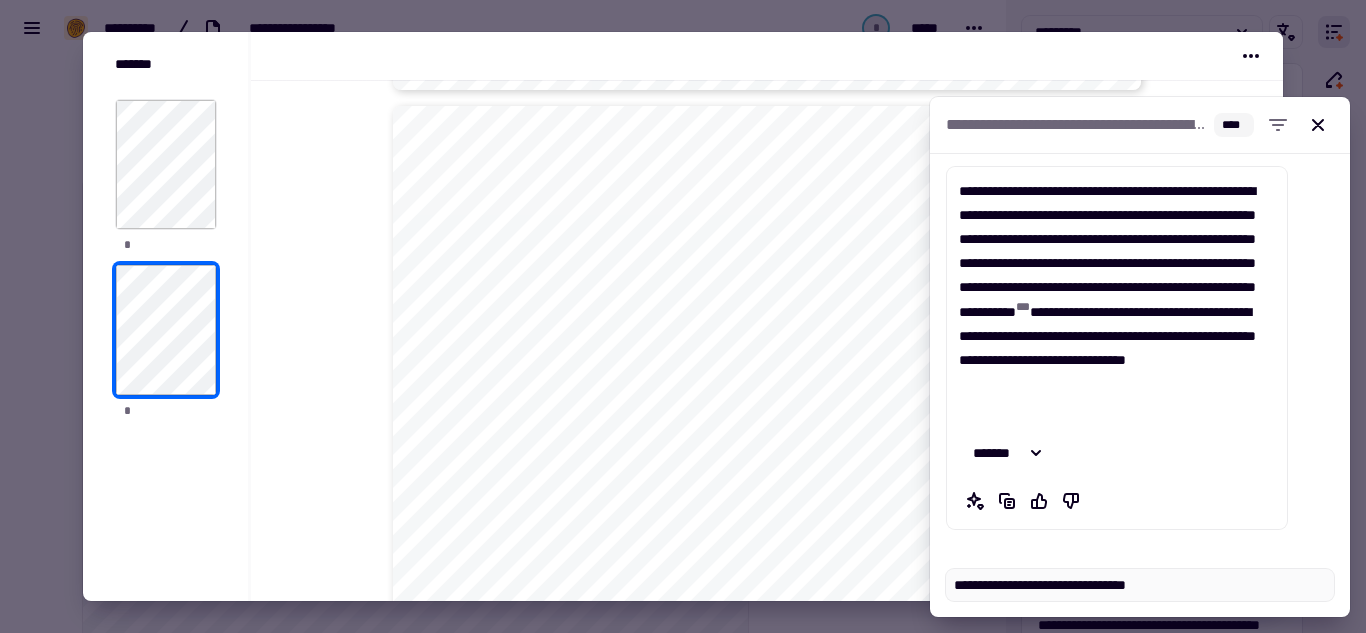 type on "*" 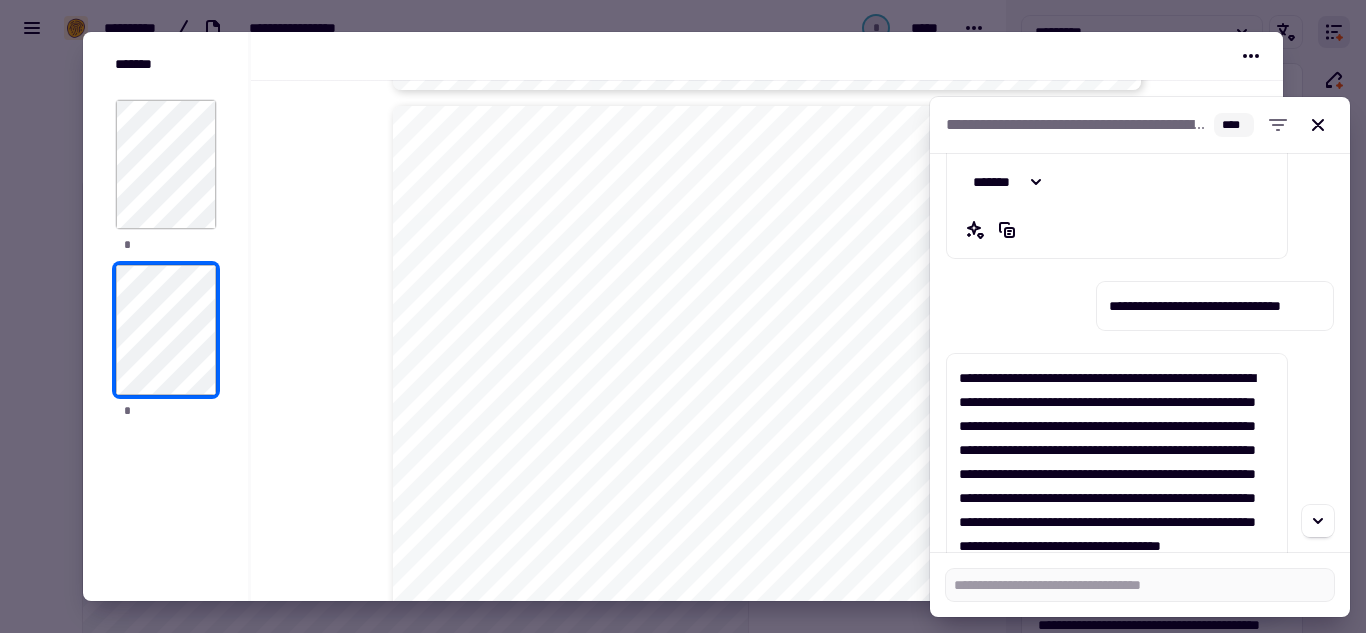 scroll, scrollTop: 458, scrollLeft: 0, axis: vertical 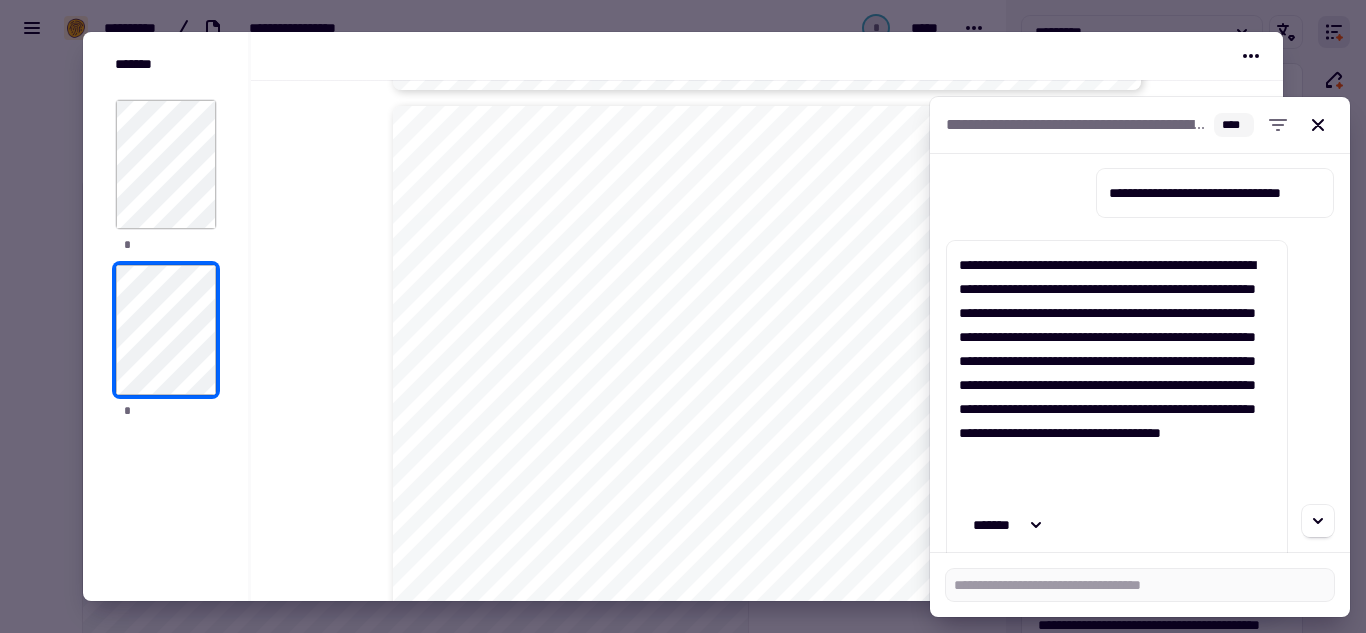 type on "*" 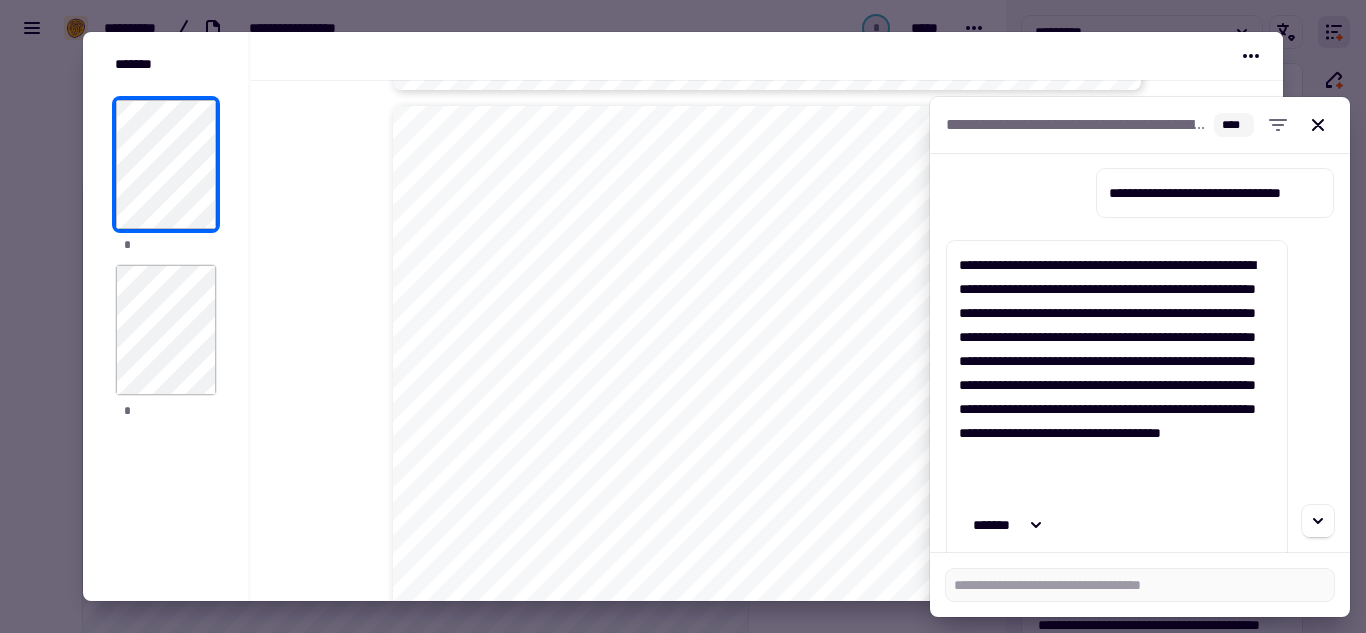 scroll, scrollTop: 104, scrollLeft: 0, axis: vertical 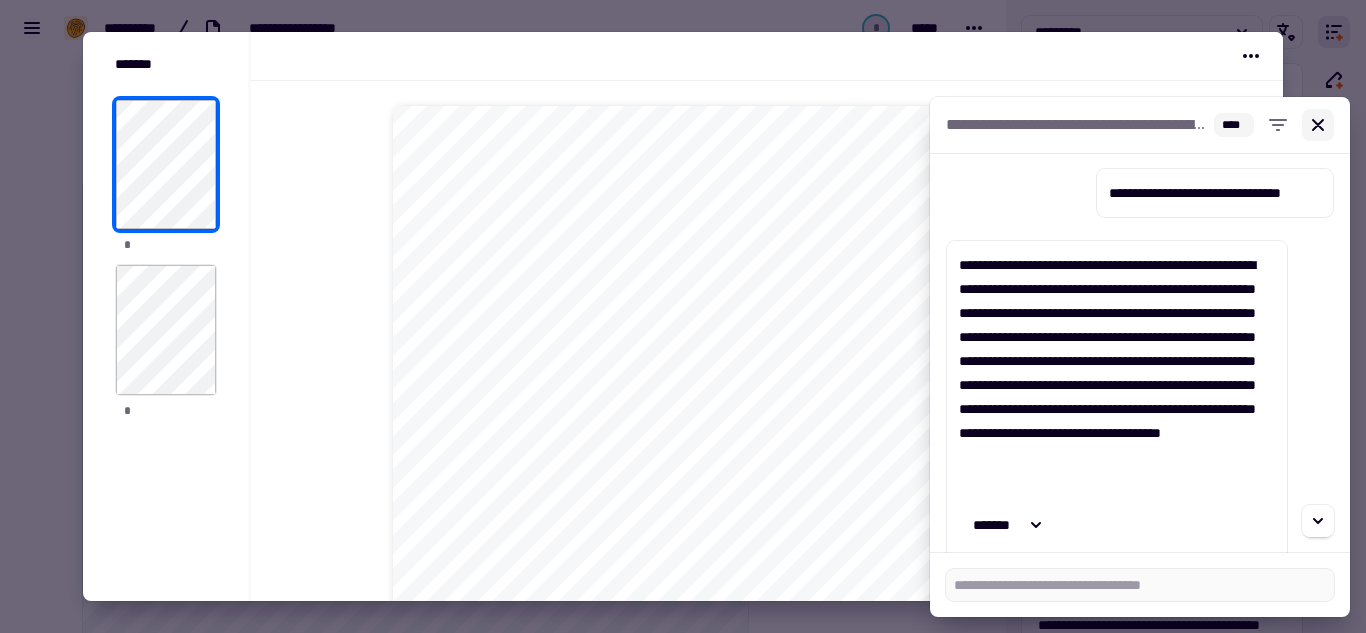 click 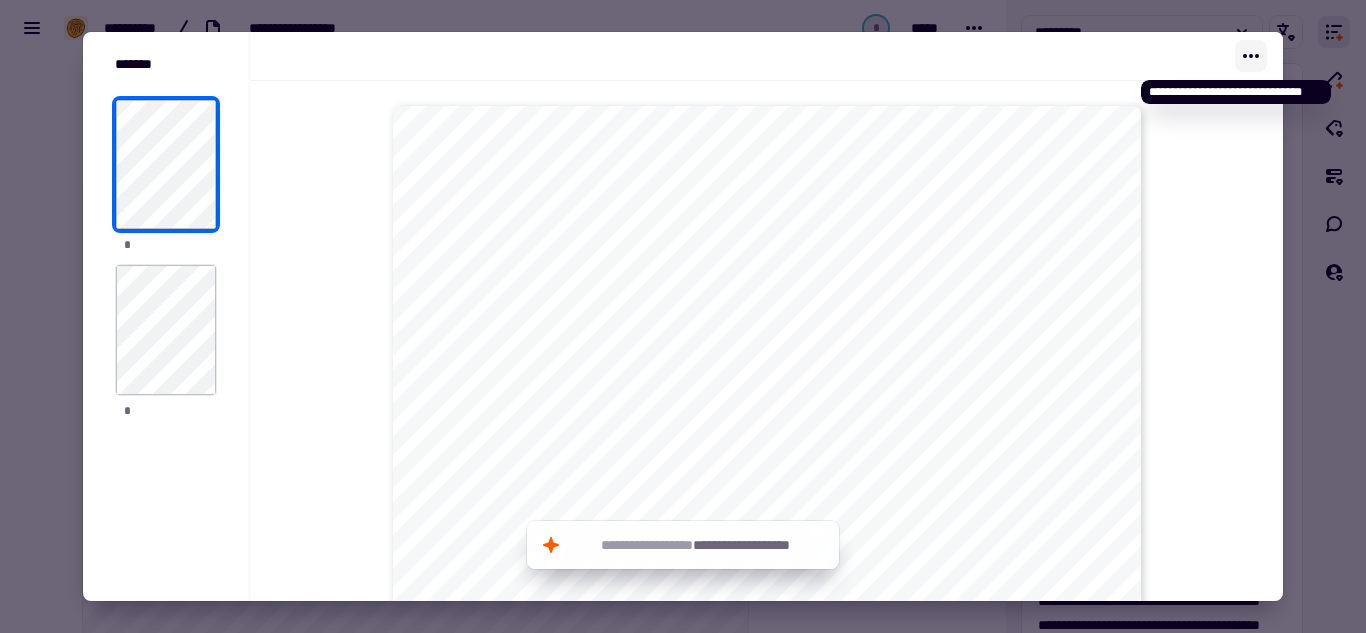 click 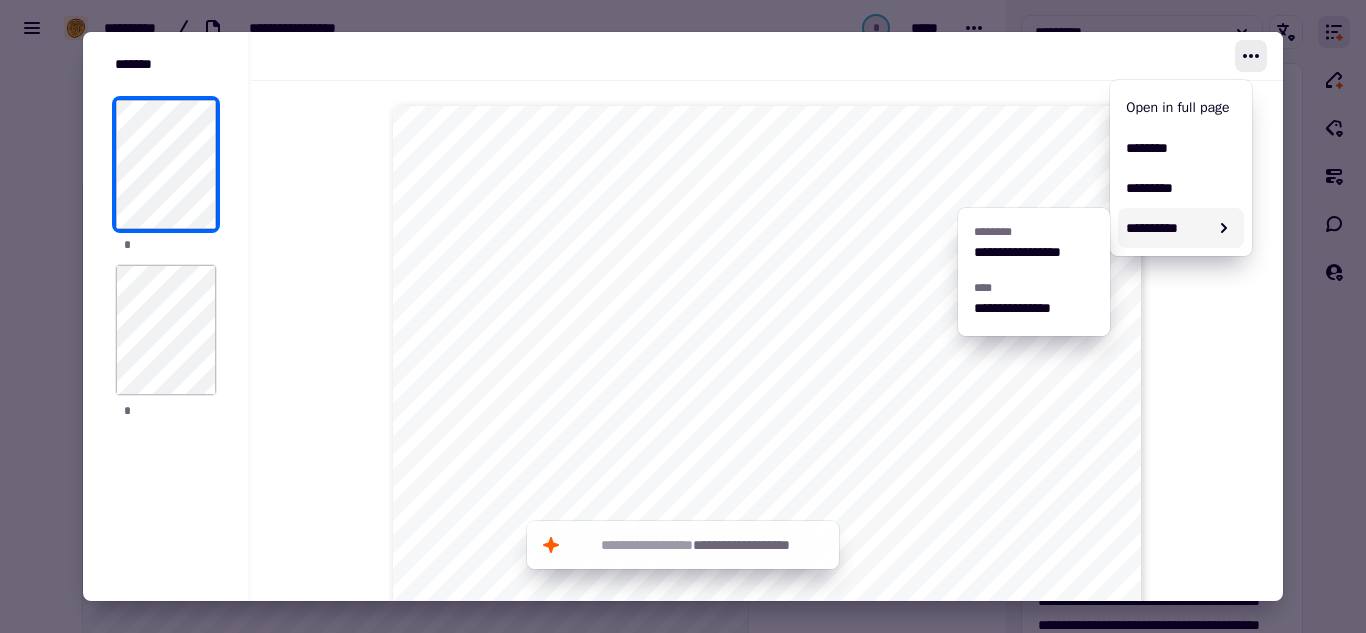 click on "**********" 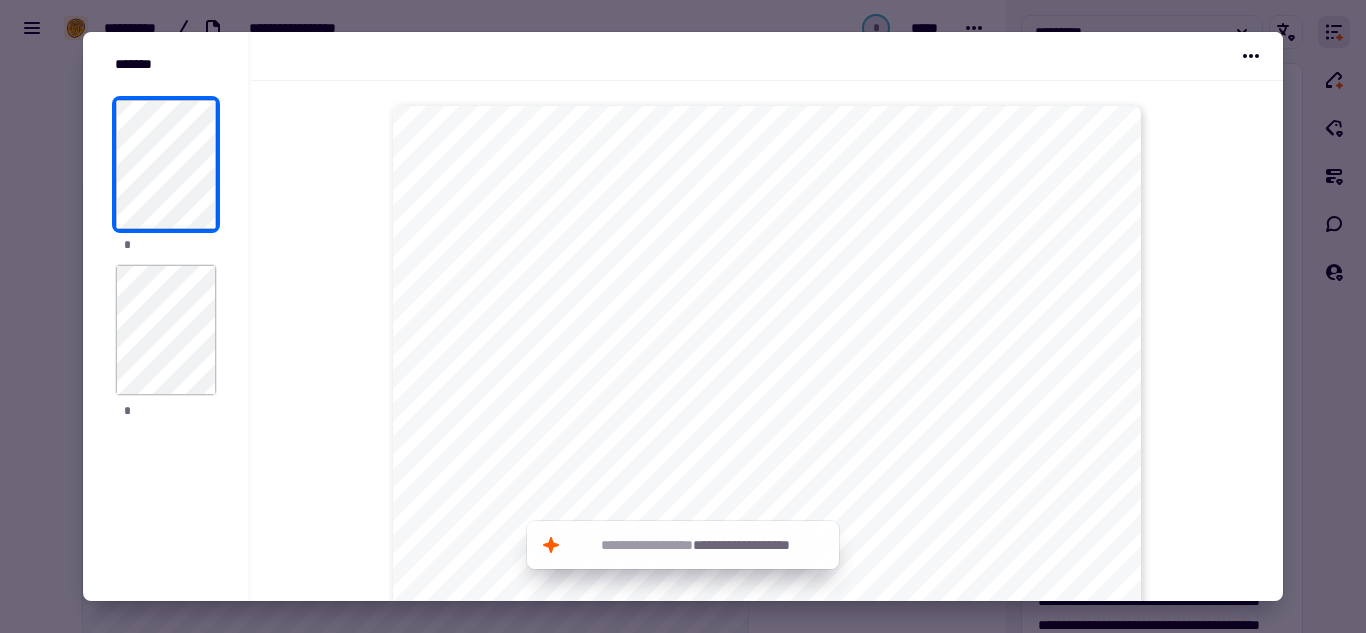 click on "**********" 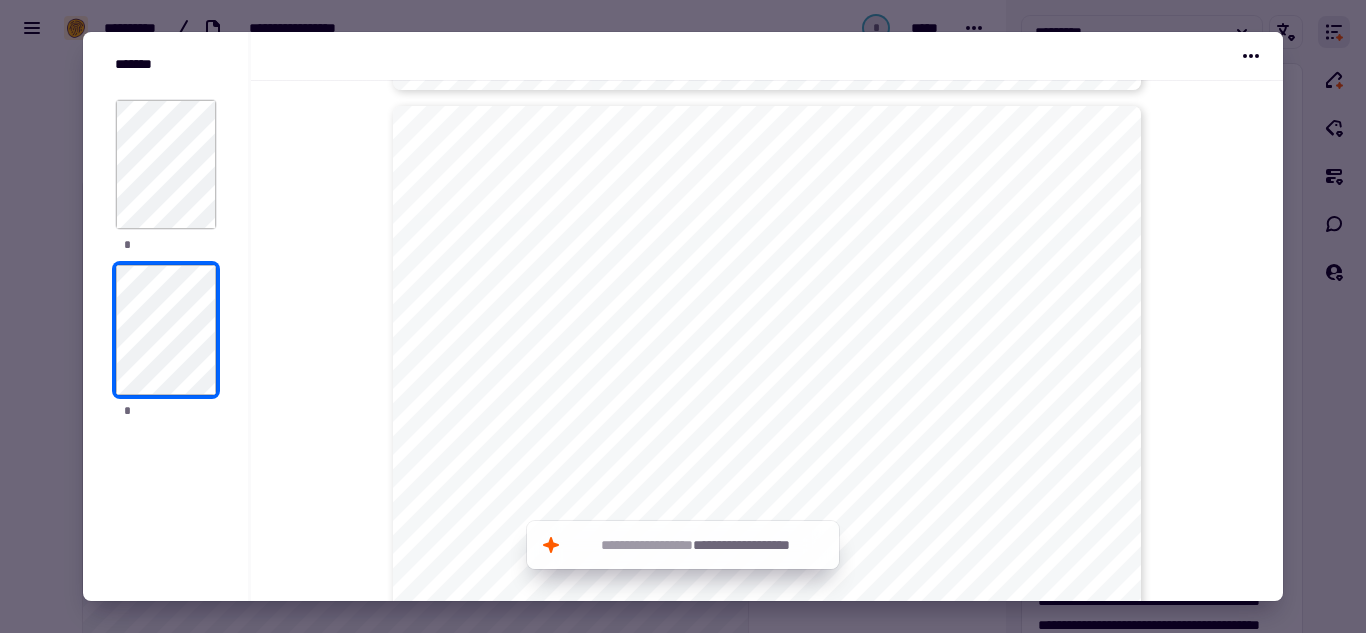 click 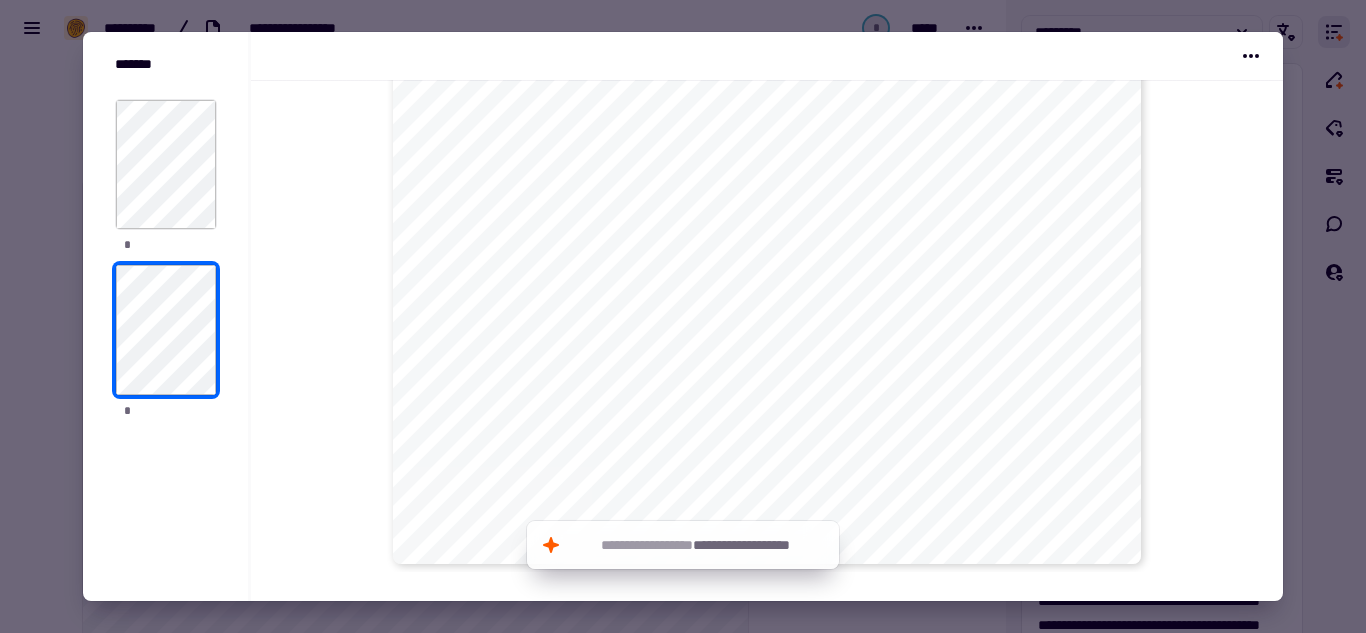 scroll, scrollTop: 1599, scrollLeft: 0, axis: vertical 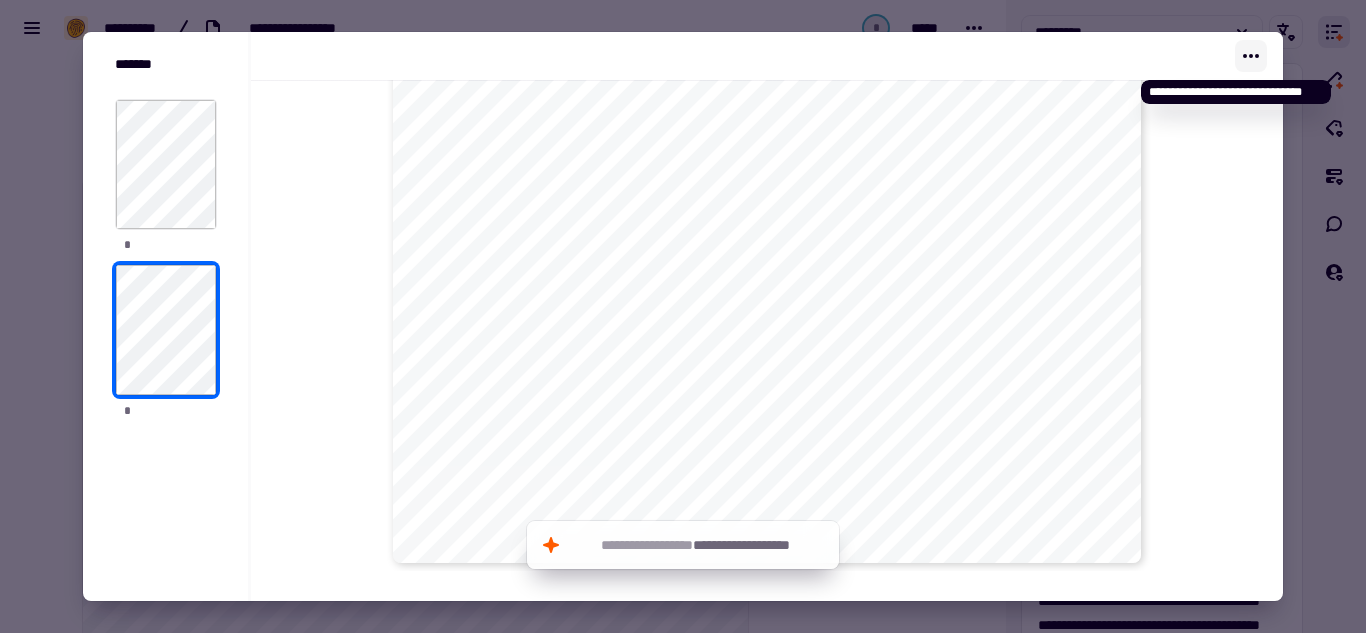 click 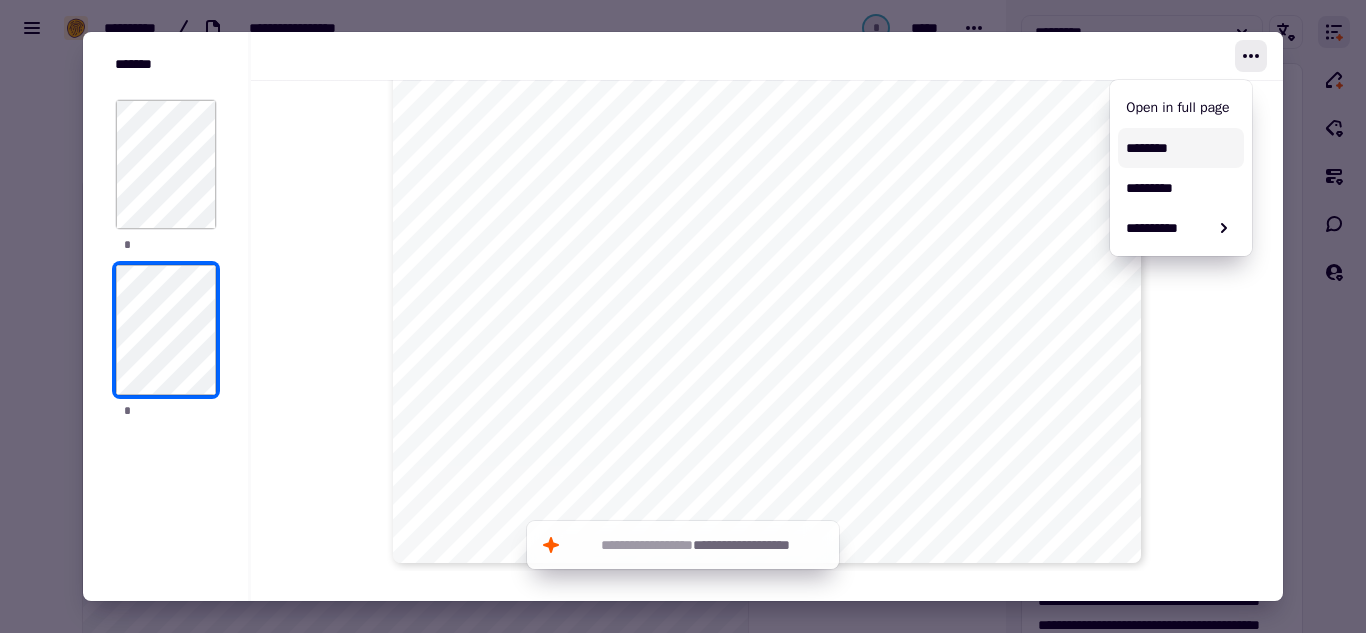 click on "********" at bounding box center [1181, 148] 